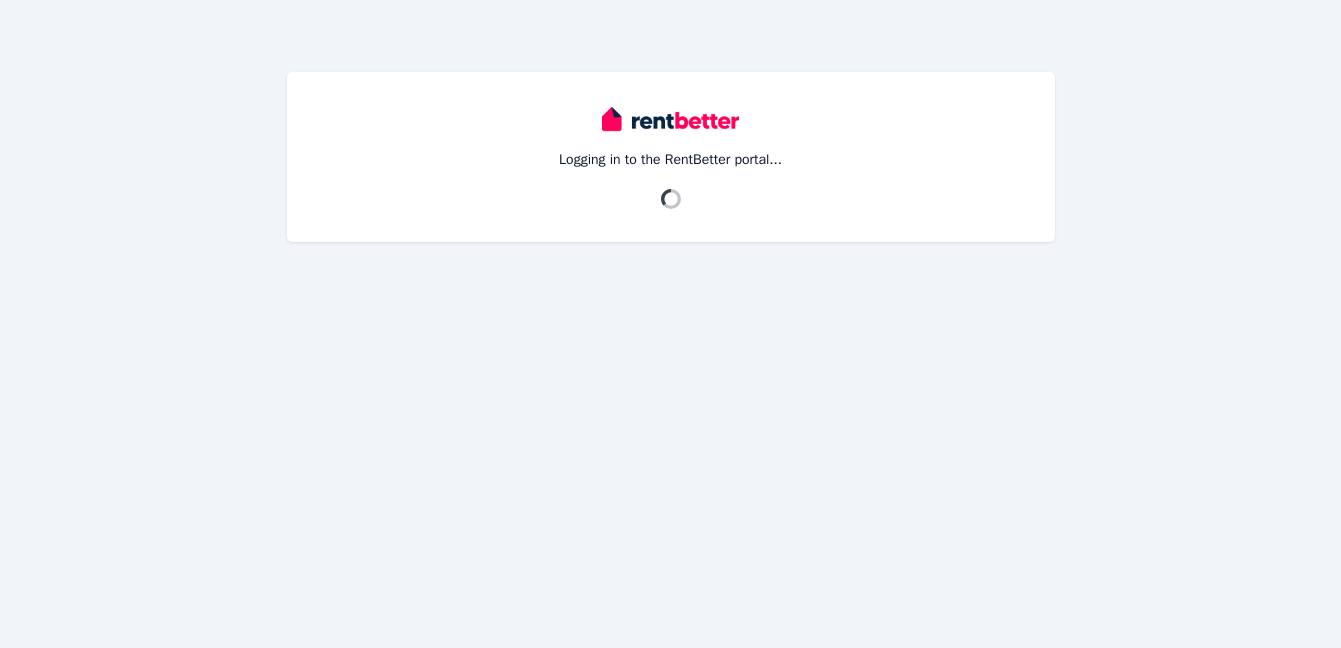 scroll, scrollTop: 0, scrollLeft: 0, axis: both 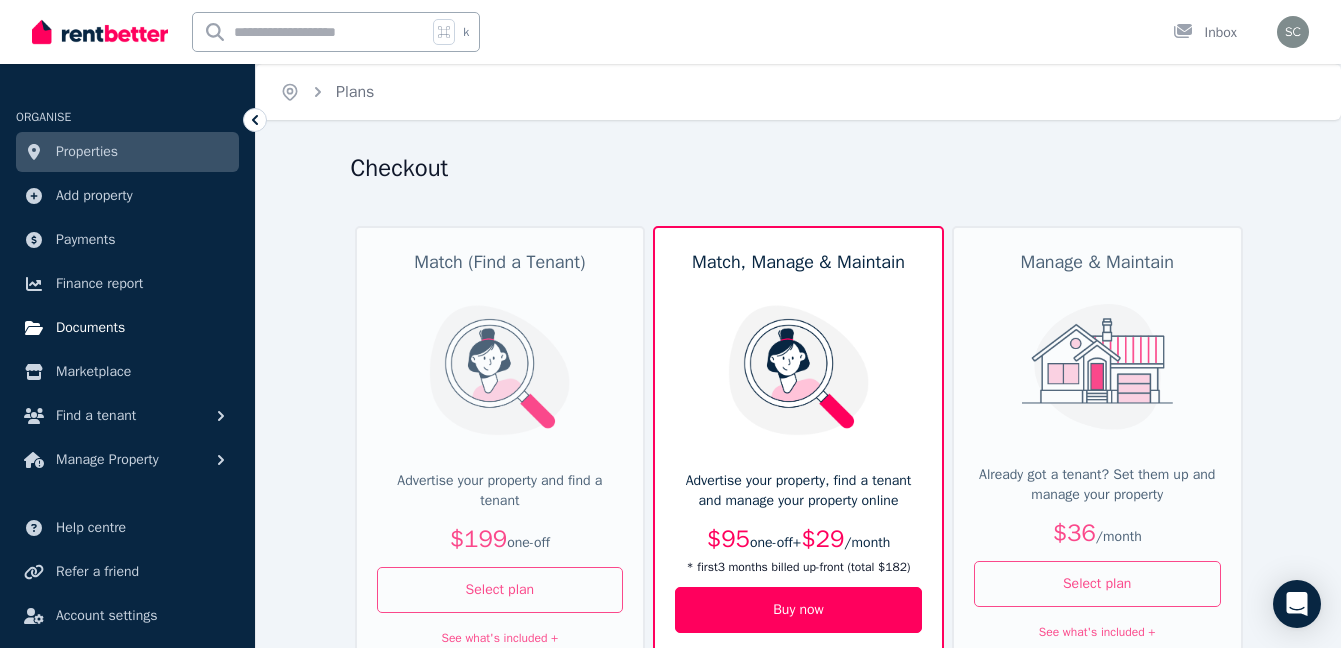 click on "Documents" at bounding box center [90, 328] 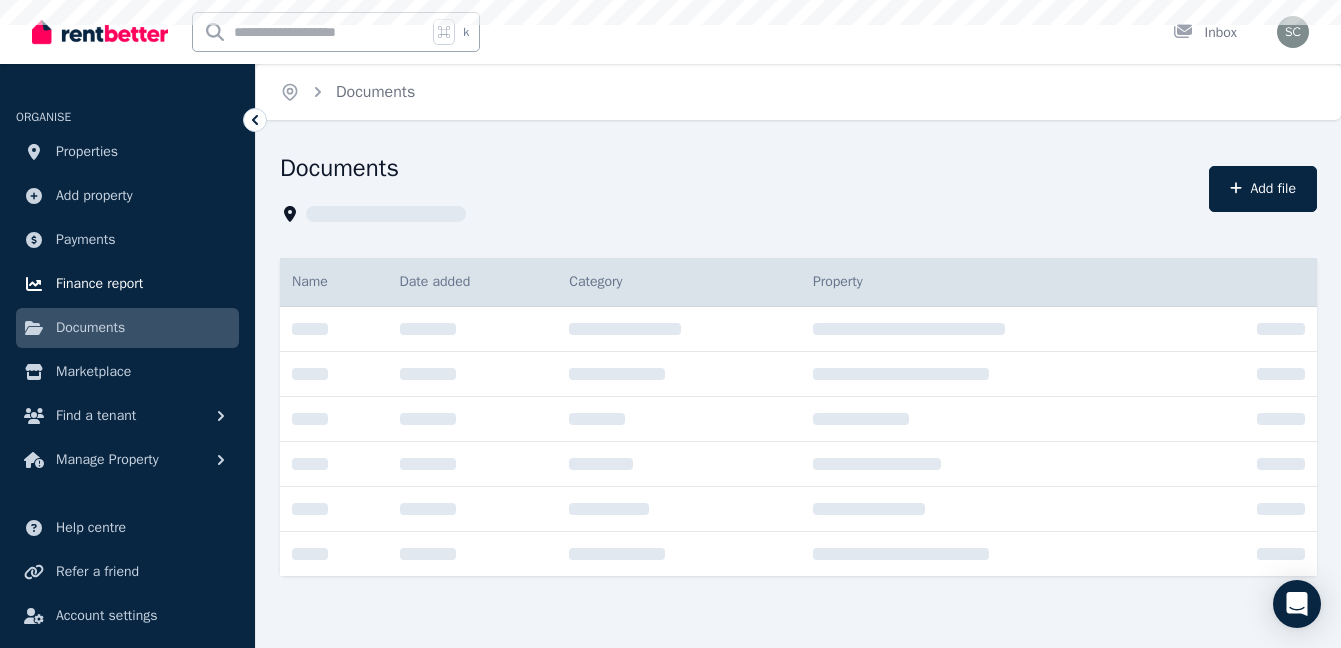 click on "Finance report" at bounding box center [99, 284] 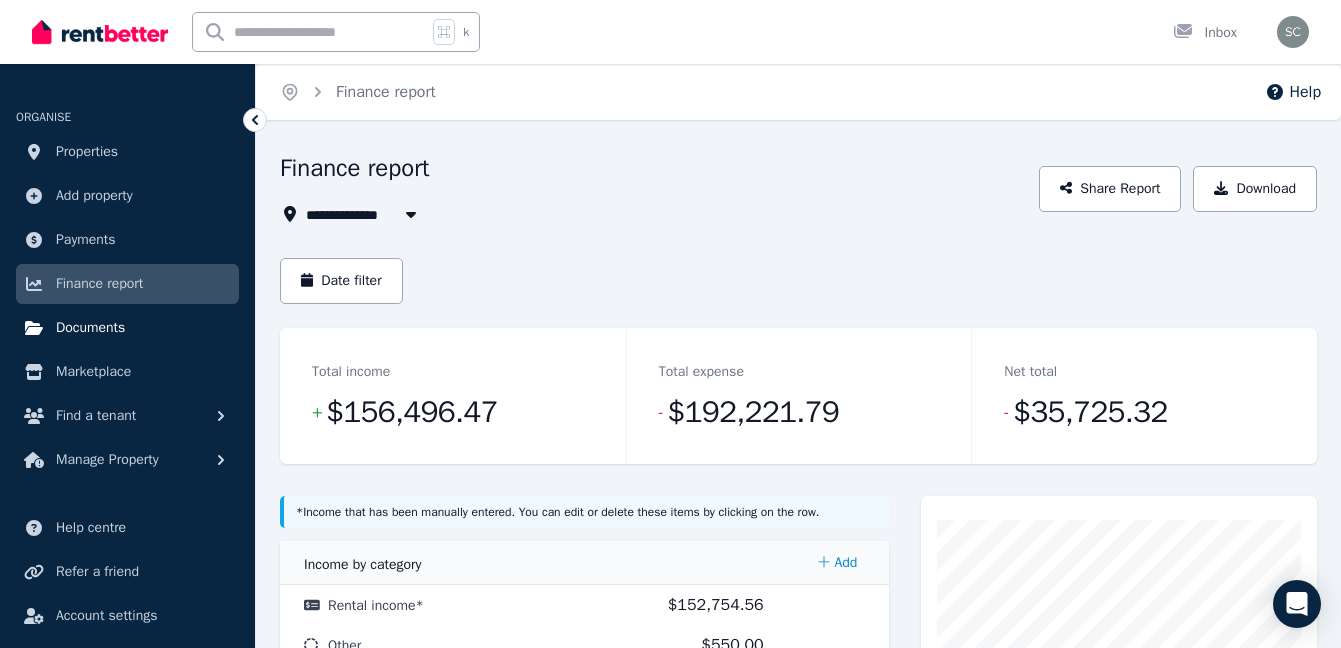 click on "Documents" at bounding box center [90, 328] 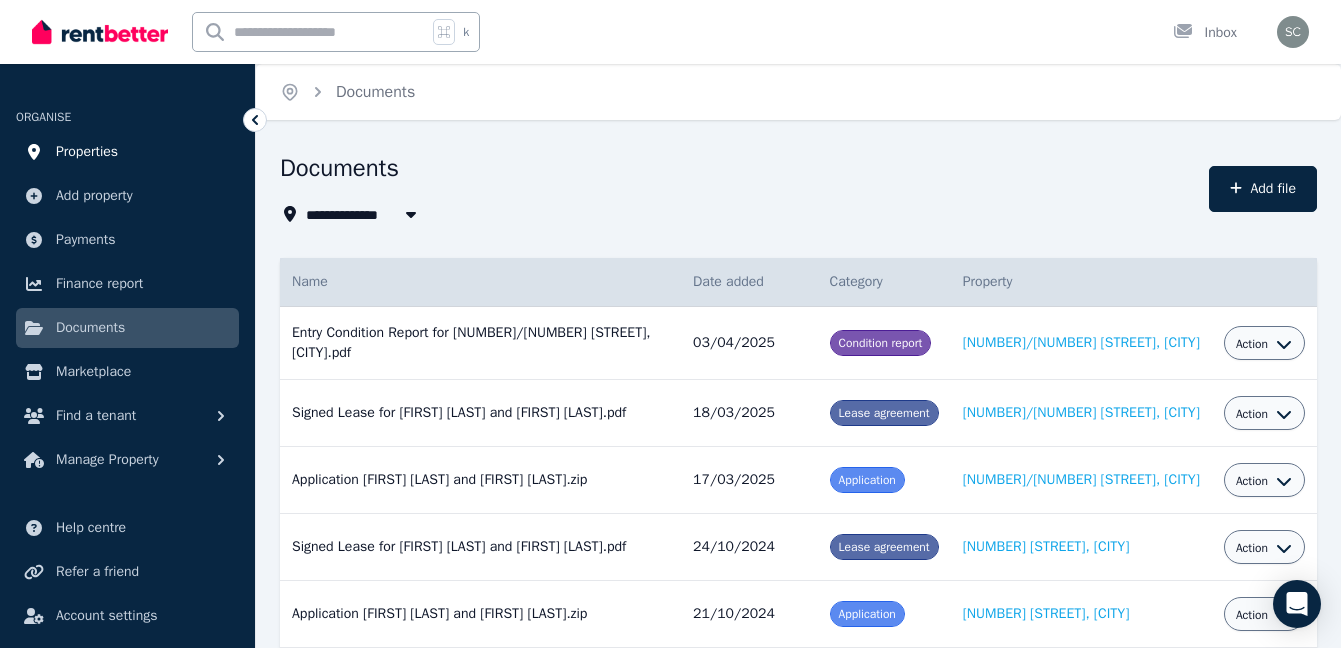 click on "Properties" at bounding box center [87, 152] 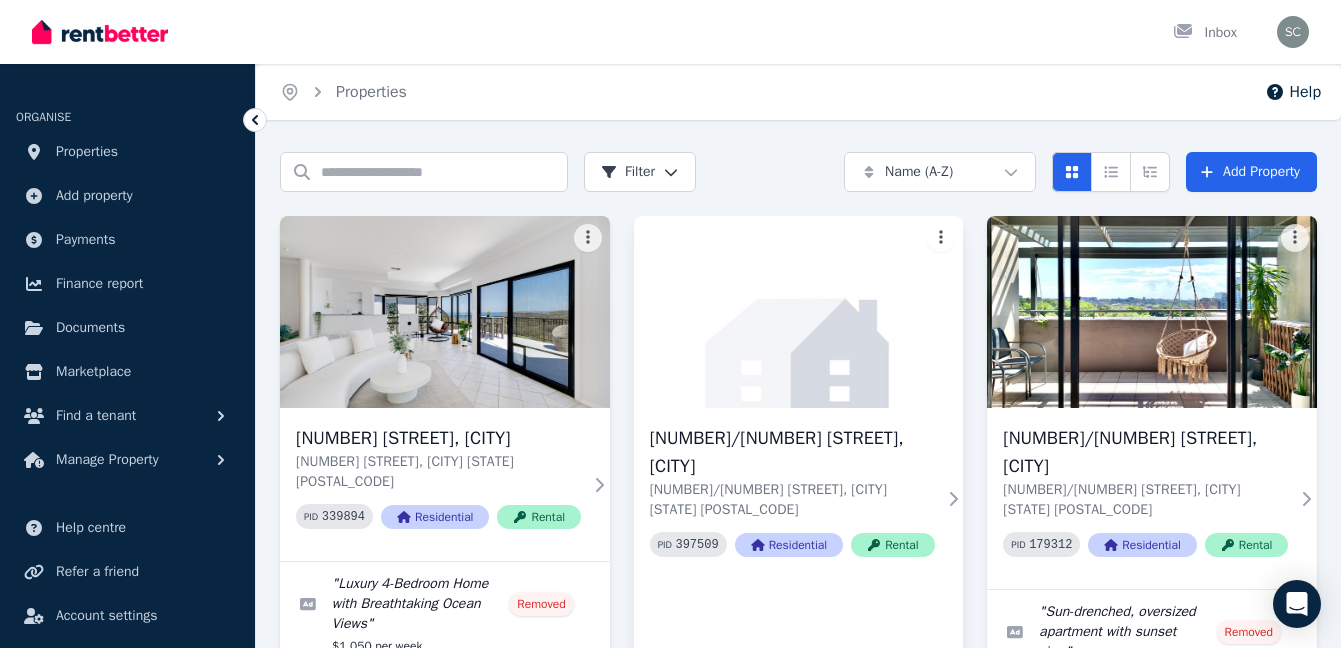 click on "Open main menu Inbox Open user menu ORGANISE Properties Add property Payments Finance report Documents Marketplace Find a tenant Manage Property Help centre Refer a friend Account settings Your profile [FIRST] [LAST] Home Properties Help Search properties Filter Name (A-Z) Add Property [NUMBER] [STREET], [CITY] [NUMBER] [STREET], [CITY] [STATE] PID   339894 Residential Rental " Luxury 4-Bedroom Home with Breathtaking Ocean Views " Removed $[AMOUNT] per week [FIRST] and [FIRST] [LAST] Active $[AMOUNT] per week [DD] [MON] [YYYY] to [DD] [MON] [YYYY] 10   enquiries 0 [NUMBER]/[NUMBER] [STREET], [CITY] [NUMBER]/[NUMBER] [STREET], [CITY] [STATE] [POSTAL_CODE] PID   397509 Residential Rental [NUMBER]/[NUMBER] [STREET], [CITY] [NUMBER]/[NUMBER] [STREET], [CITY] [STATE] [POSTAL_CODE] PID   179312 Residential Rental " Sun-drenched, oversized apartment with sunset view " Removed $[AMOUNT] per week [FIRST] [LAST] and [FIRST] [LAST] Active $[AMOUNT] per week [DD] [MON] [YYYY] to [DD] [MON] [YYYY] 270   enquiries 0 /portal" at bounding box center [670, 324] 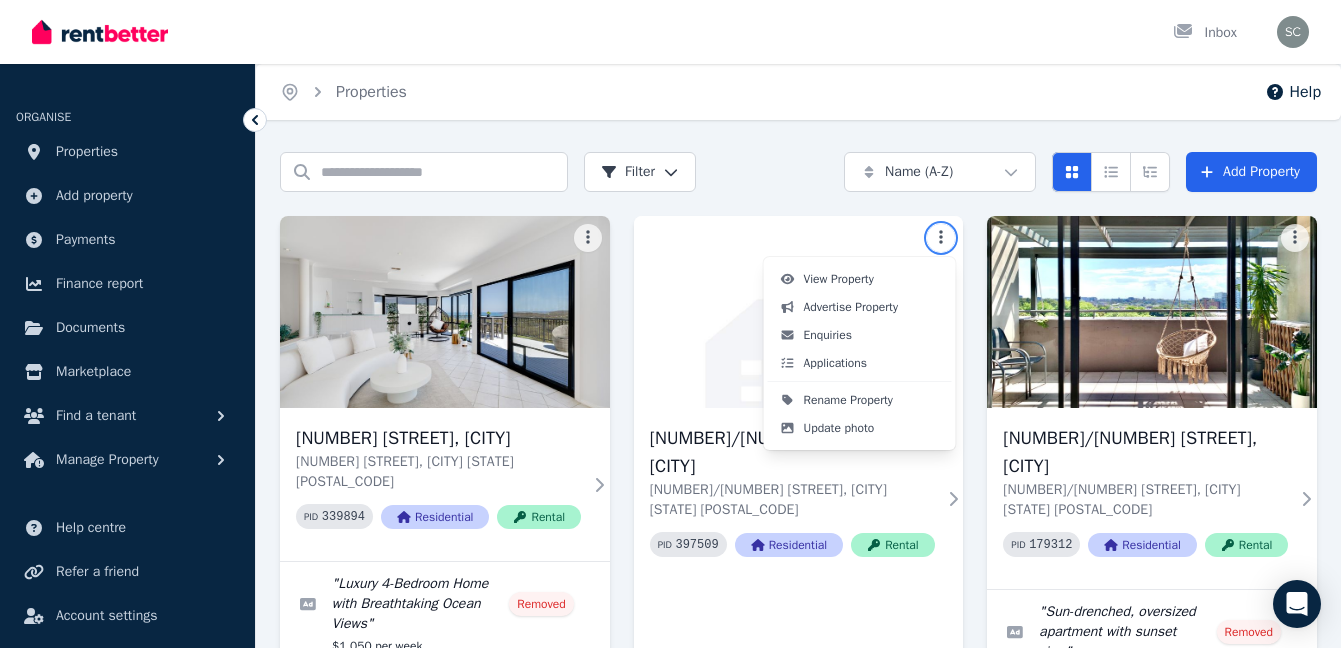 click on "Open main menu Inbox Open user menu ORGANISE Properties Add property Payments Finance report Documents Marketplace Find a tenant Manage Property Help centre Refer a friend Account settings Your profile [FIRST] [LAST] Home Properties Help Search properties Filter Name (A-Z) Add Property [NUMBER] [STREET], [CITY] [NUMBER] [STREET], [CITY] [STATE] PID   339894 Residential Rental " Luxury 4-Bedroom Home with Breathtaking Ocean Views " Removed $[AMOUNT] per week [FIRST] and [FIRST] [LAST] Active $[AMOUNT] per week [DD] [MON] [YYYY] to [DD] [MON] [YYYY] 10   enquiries 0 [NUMBER]/[NUMBER] [STREET], [CITY] [NUMBER]/[NUMBER] [STREET], [CITY] [STATE] [POSTAL_CODE] PID   397509 Residential Rental [NUMBER]/[NUMBER] [STREET], [CITY] [NUMBER]/[NUMBER] [STREET], [CITY] [STATE] [POSTAL_CODE] PID   179312 Residential Rental " Sun-drenched, oversized apartment with sunset view " Removed $[AMOUNT] per week [FIRST] [LAST] and [FIRST] [LAST] Active $[AMOUNT] per week [DD] [MON] [YYYY] to [DD] [MON] [YYYY] 270   enquiries 0 /portal
View Property Advertise Property Enquiries Applications Update photo" at bounding box center (670, 324) 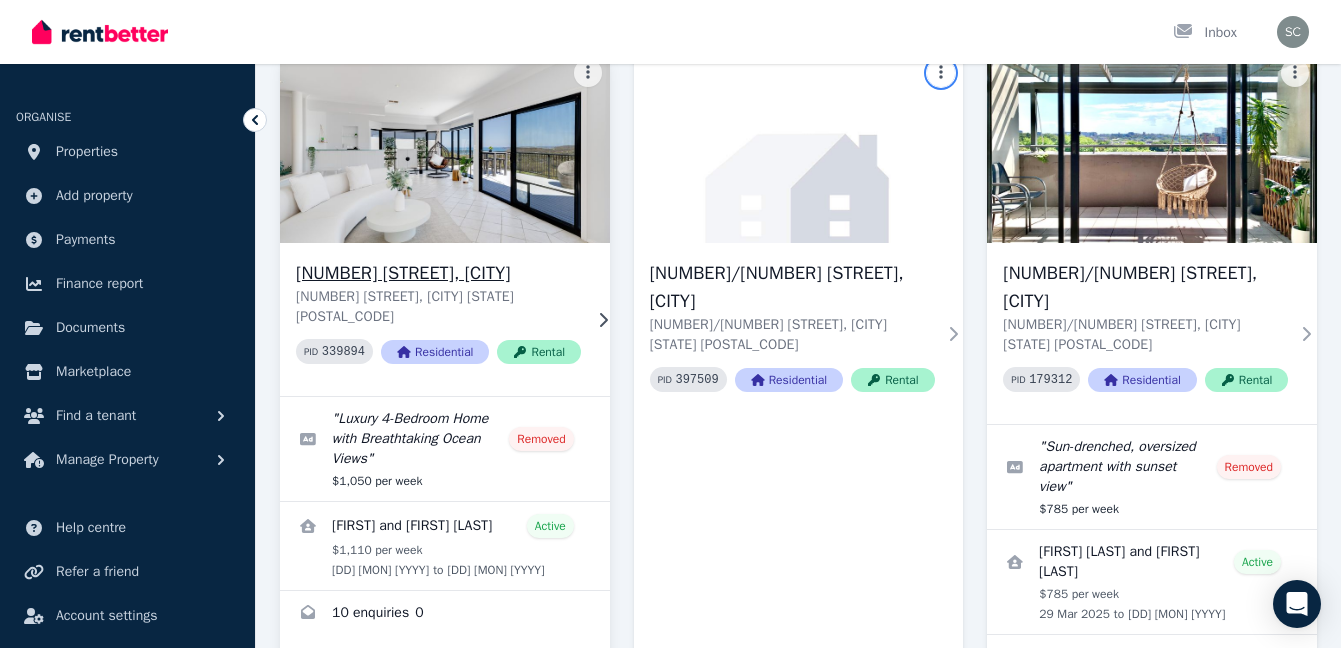 scroll, scrollTop: 244, scrollLeft: 0, axis: vertical 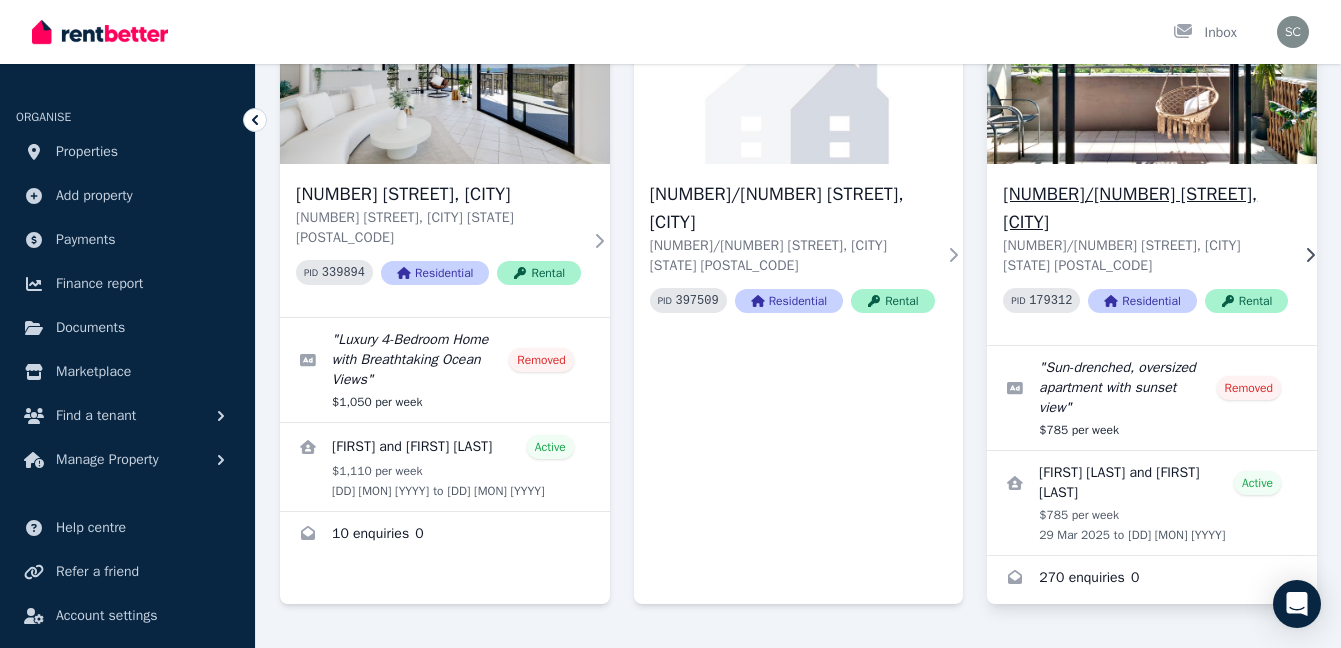 click on "[NUMBER]/[NUMBER] [STREET], [CITY] [NUMBER]/[NUMBER] [STREET], [CITY] [STATE] [POSTAL_CODE] PID   179312 Residential Rental" at bounding box center (1152, 254) 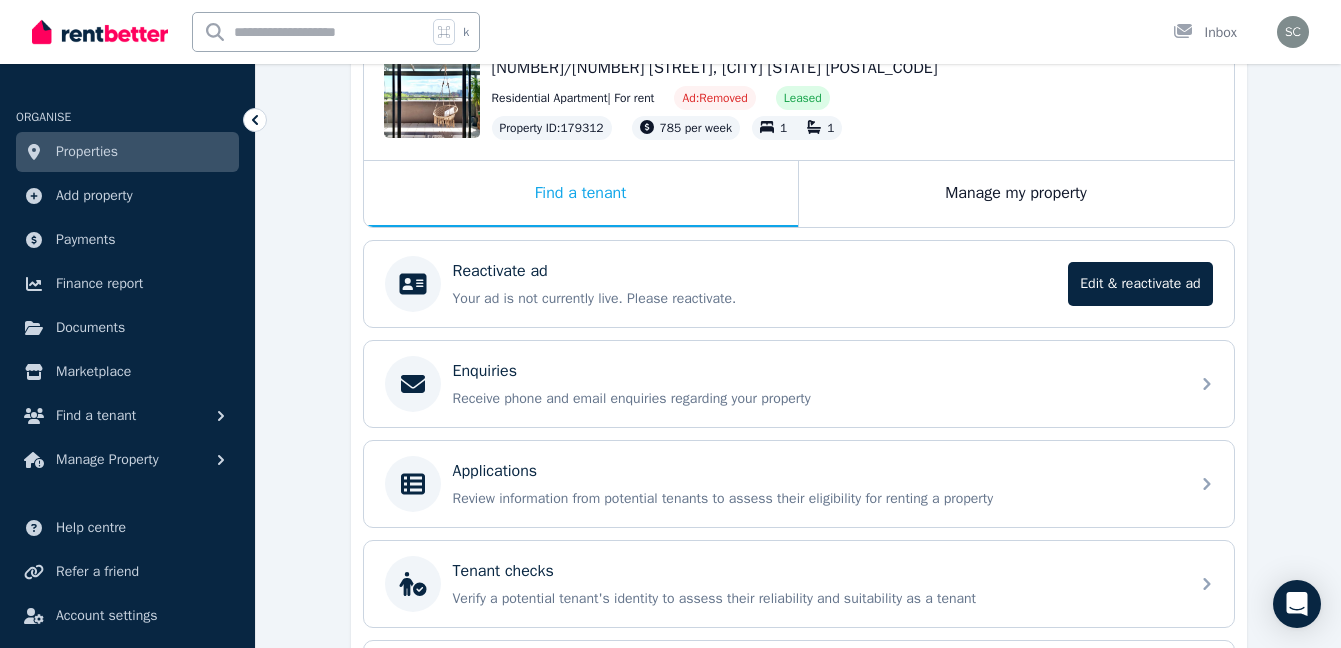 scroll, scrollTop: 243, scrollLeft: 0, axis: vertical 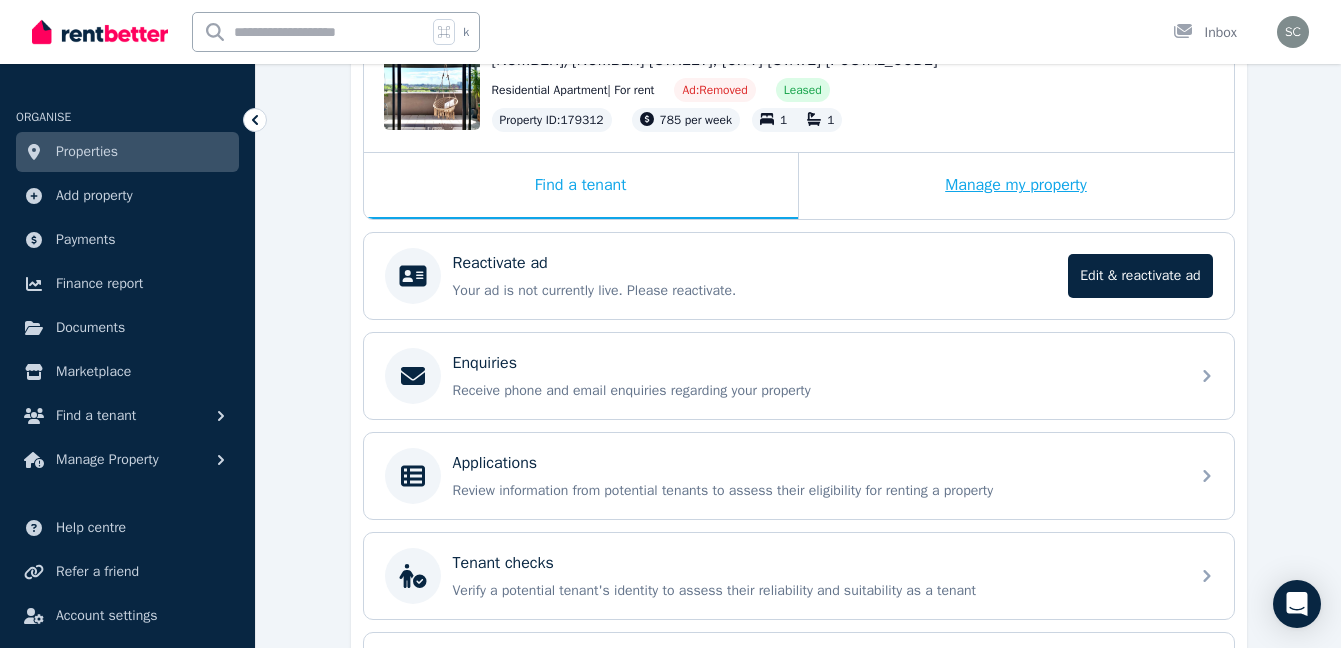 click on "Manage my property" at bounding box center (1016, 186) 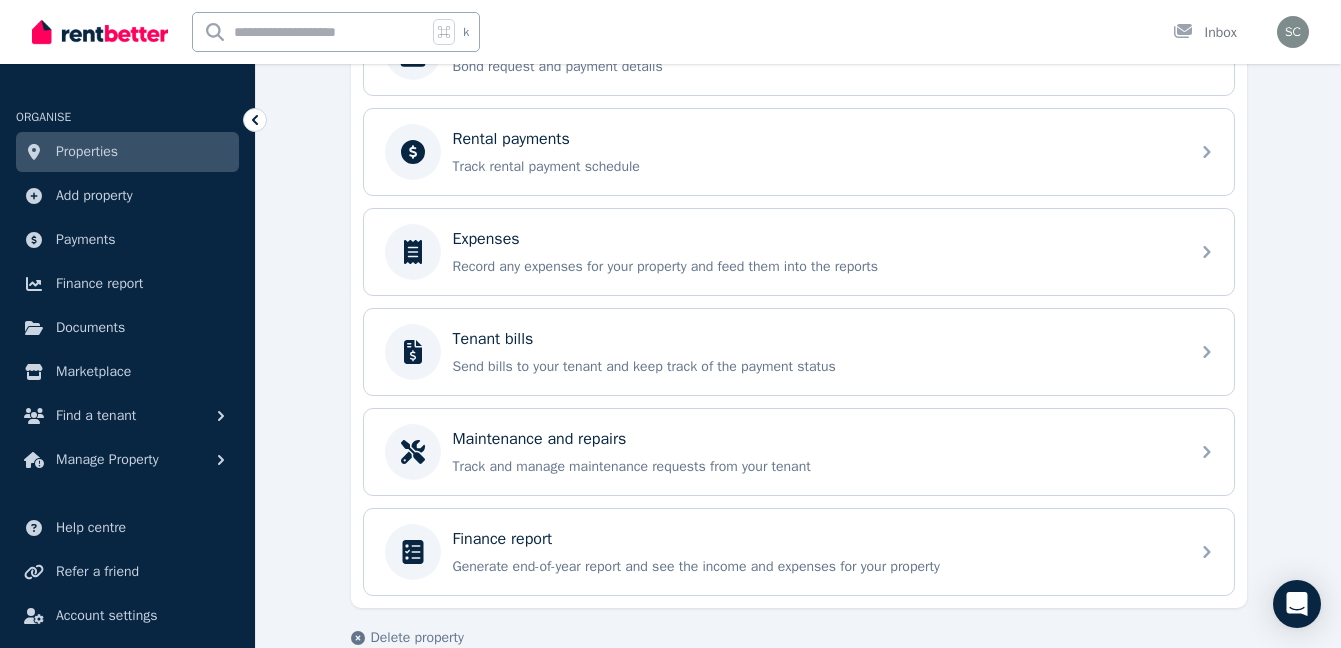 scroll, scrollTop: 860, scrollLeft: 0, axis: vertical 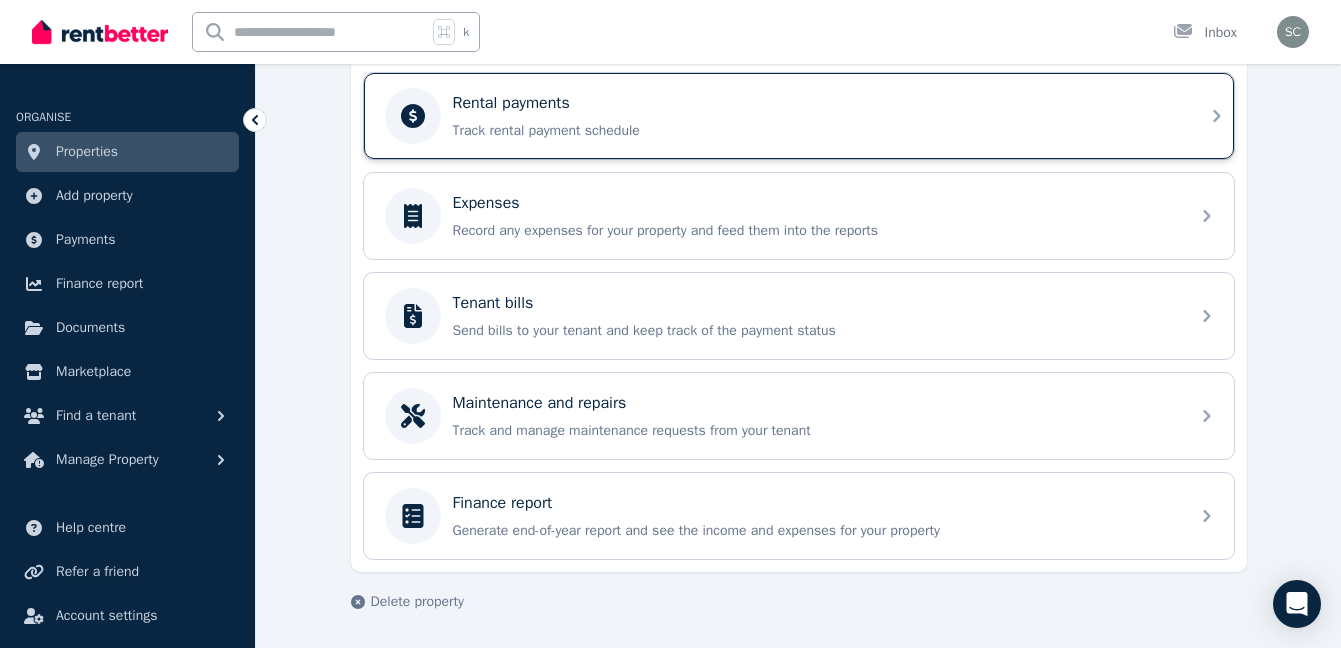 click on "Track rental payment schedule" at bounding box center [815, 131] 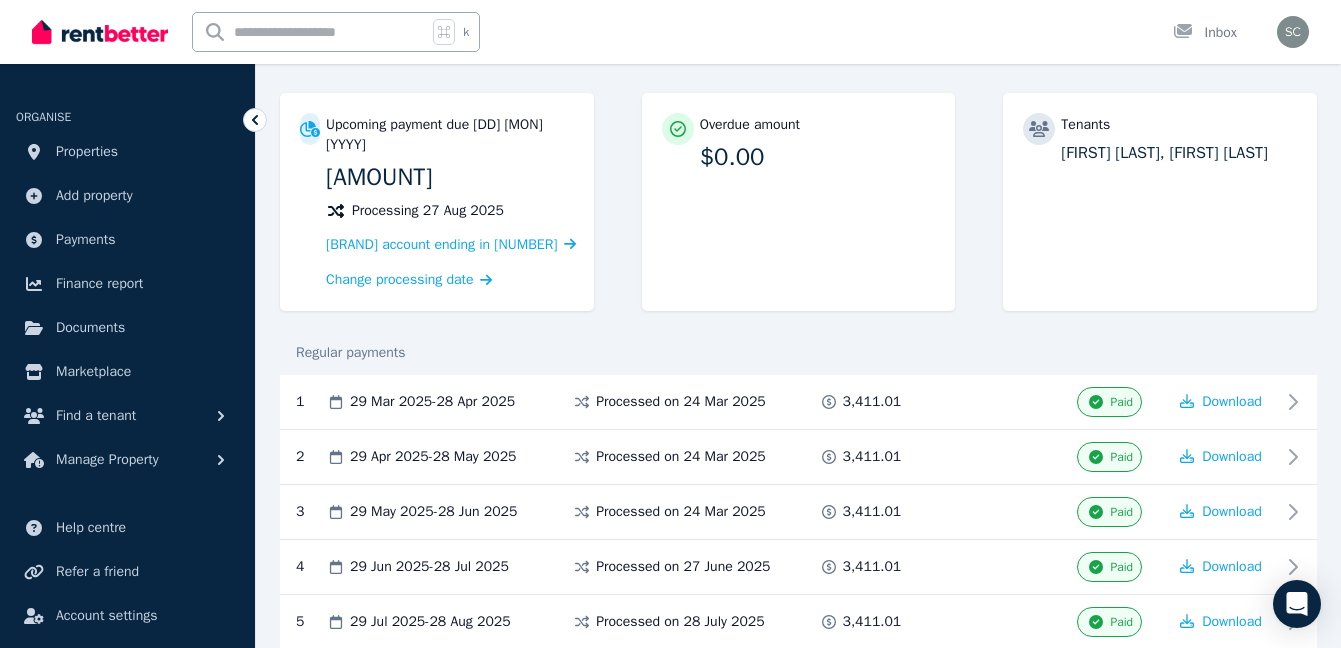 scroll, scrollTop: 0, scrollLeft: 0, axis: both 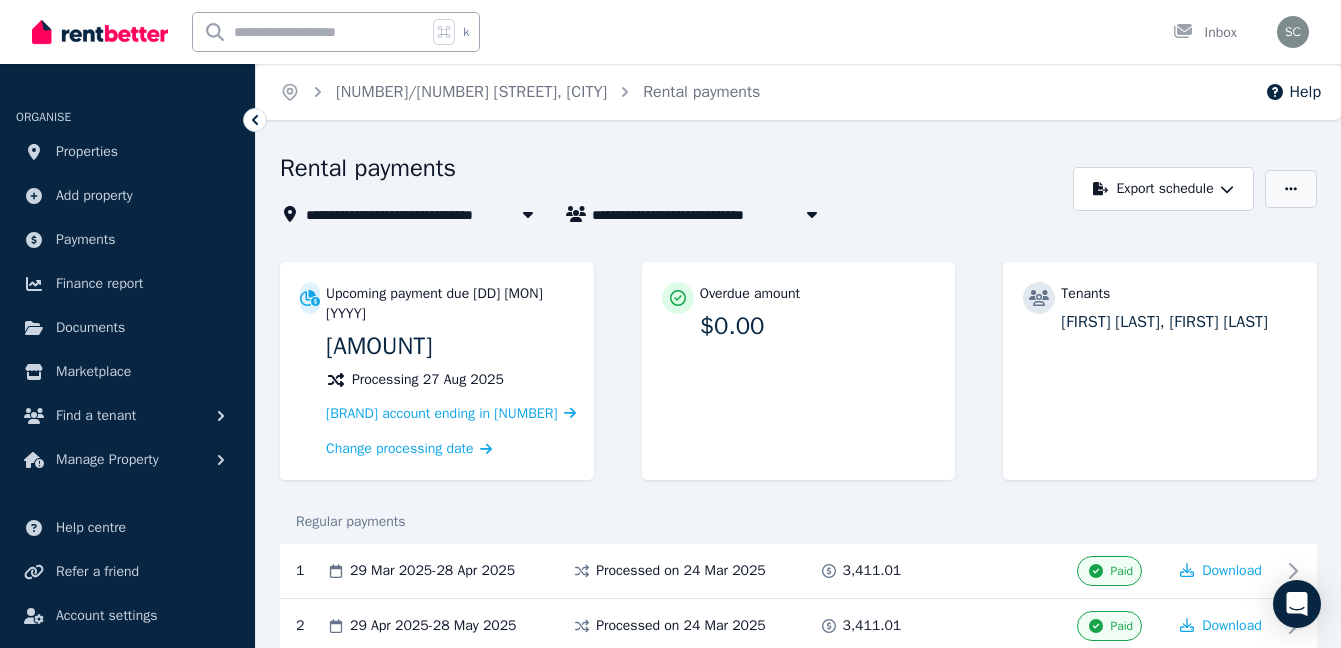 click 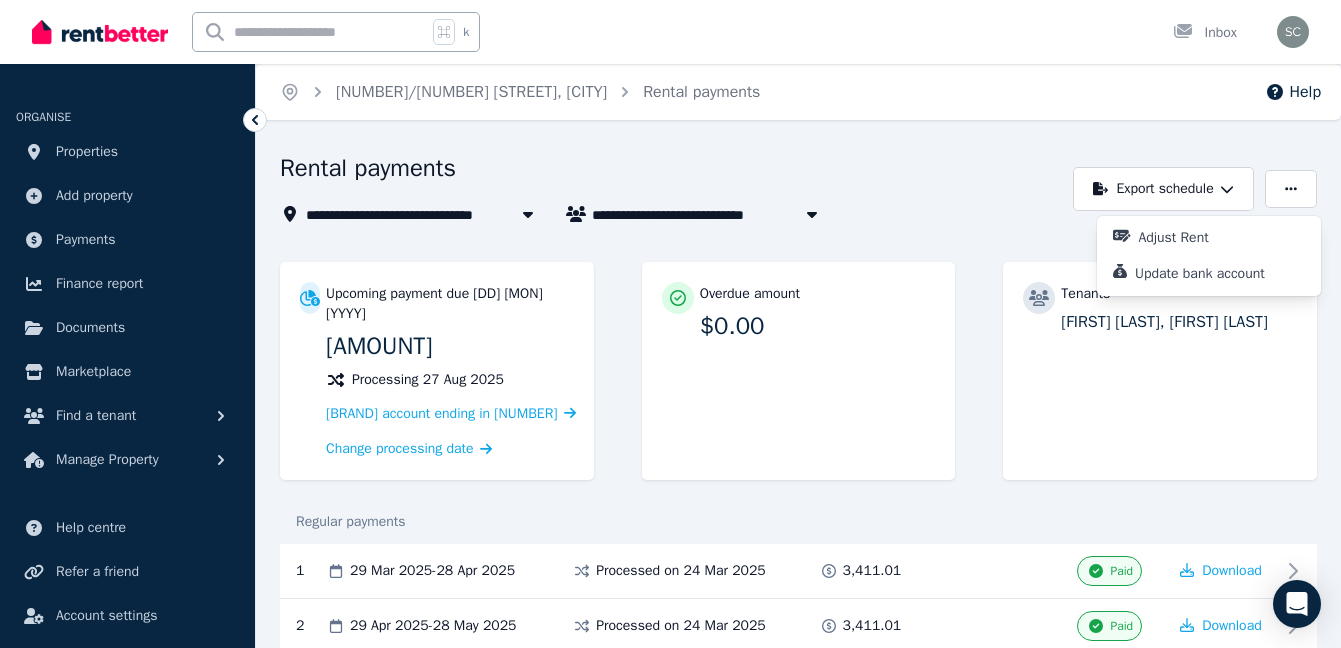 click on "**********" at bounding box center (671, 214) 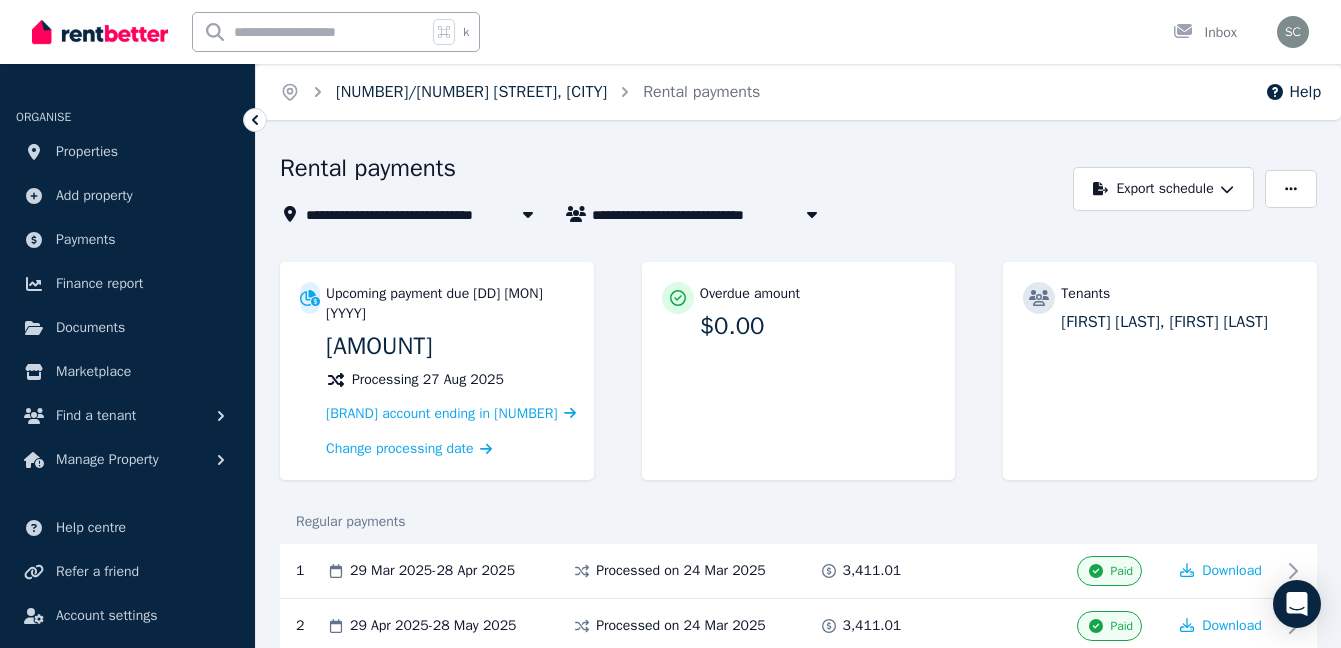 click on "[NUMBER]/[NUMBER] [STREET], [CITY]" at bounding box center (471, 92) 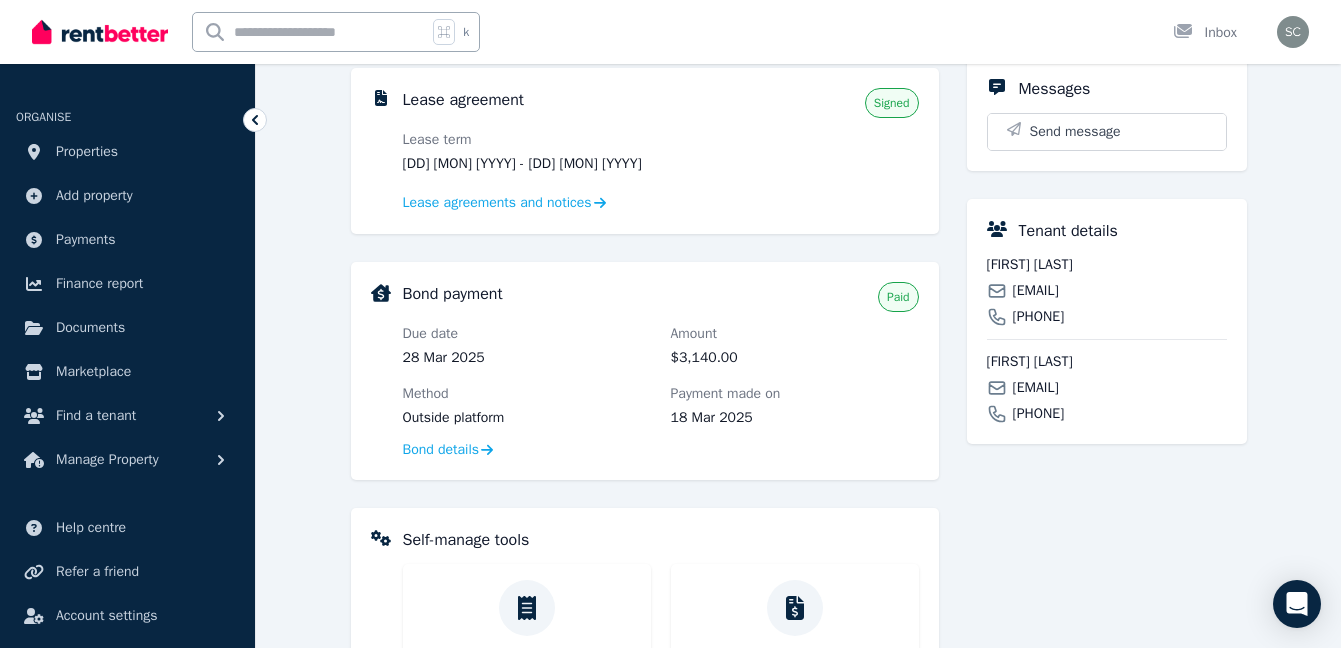 scroll, scrollTop: 0, scrollLeft: 0, axis: both 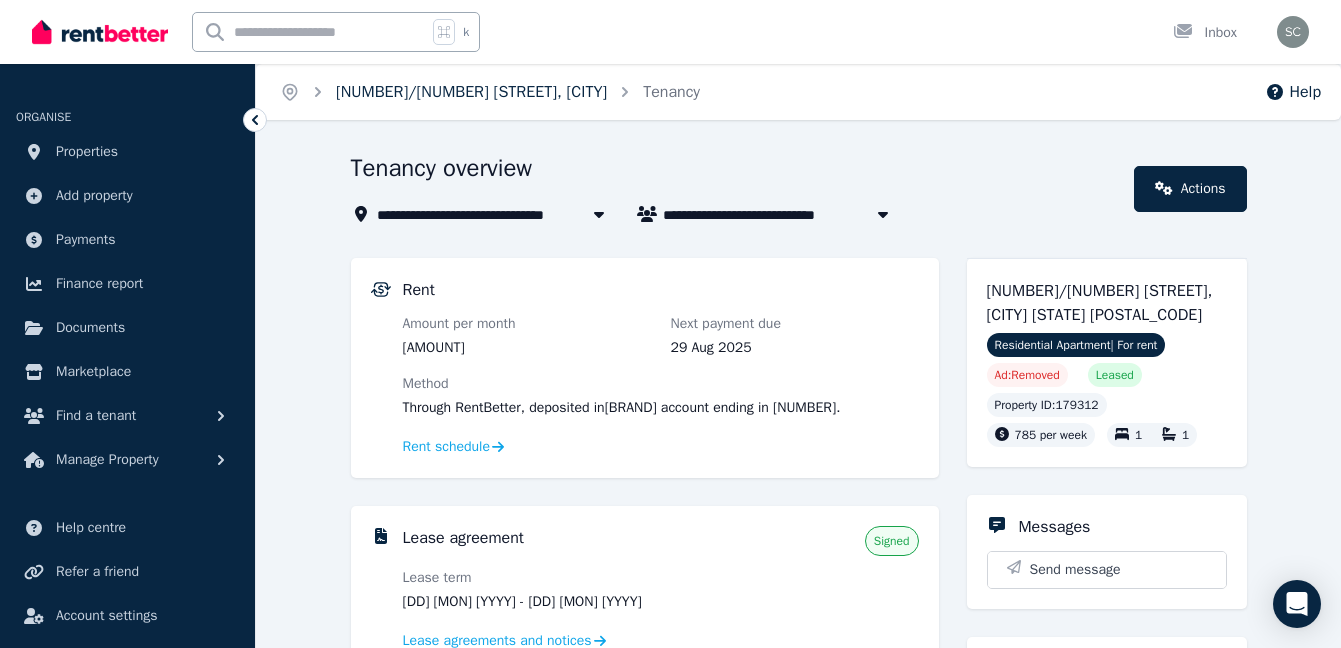 click on "[NUMBER]/[NUMBER] [STREET], [CITY]" at bounding box center [471, 92] 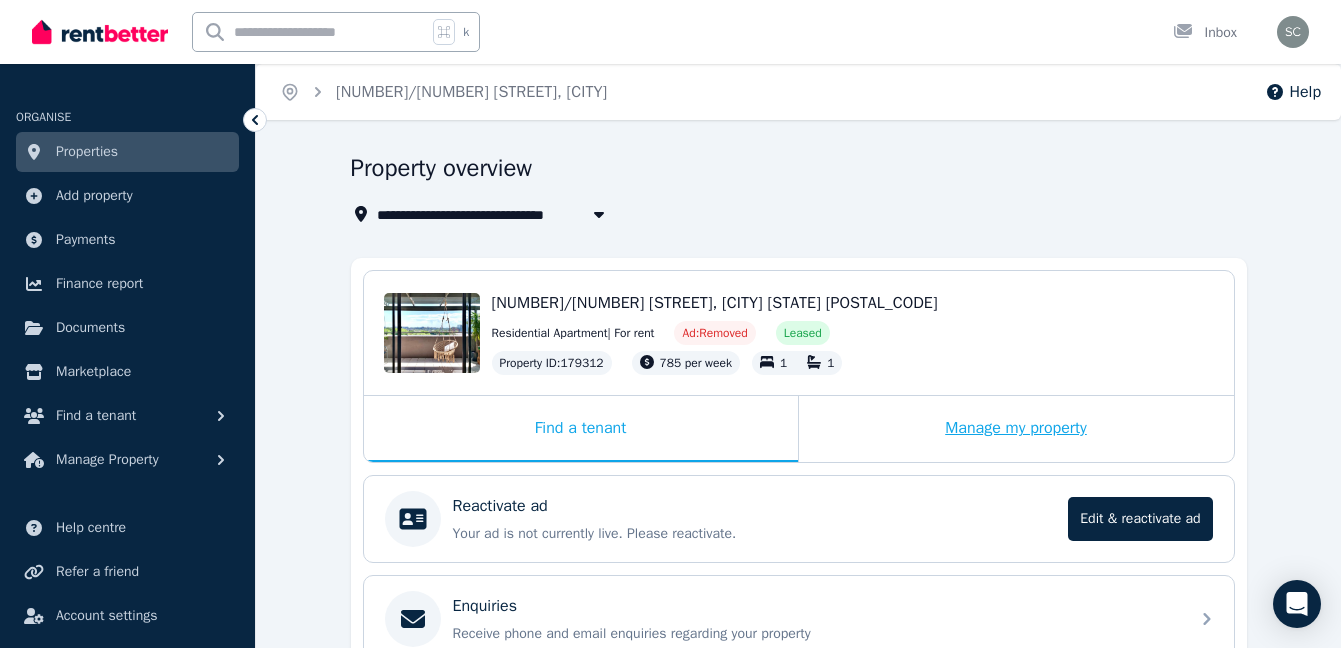 click on "Manage my property" at bounding box center (1016, 429) 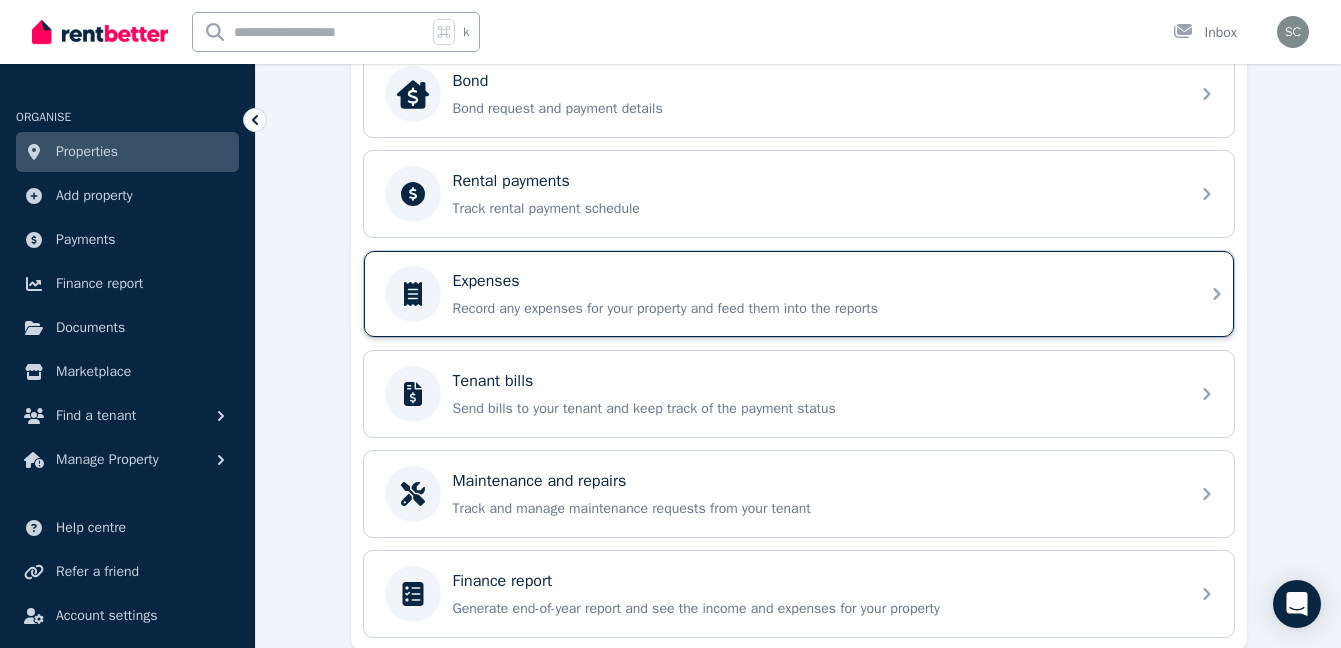 scroll, scrollTop: 843, scrollLeft: 0, axis: vertical 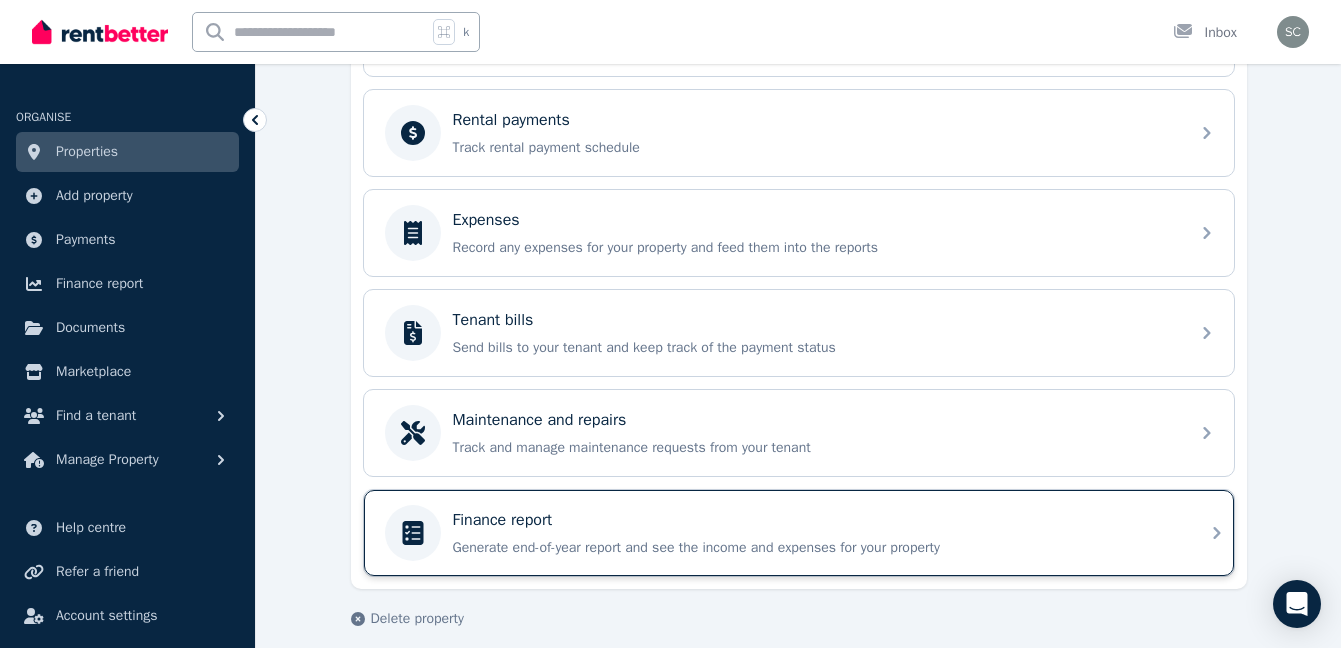 click on "Generate end-of-year report and see the income and expenses for your property" at bounding box center (815, 548) 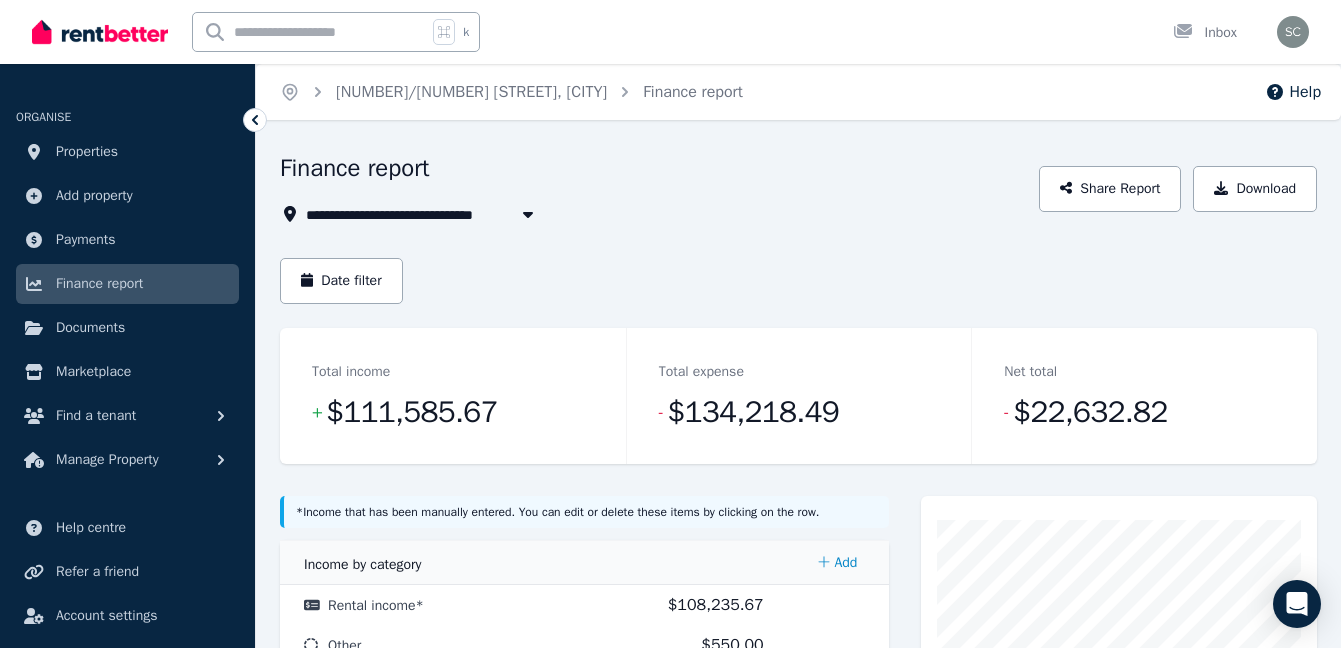 scroll, scrollTop: 52, scrollLeft: 0, axis: vertical 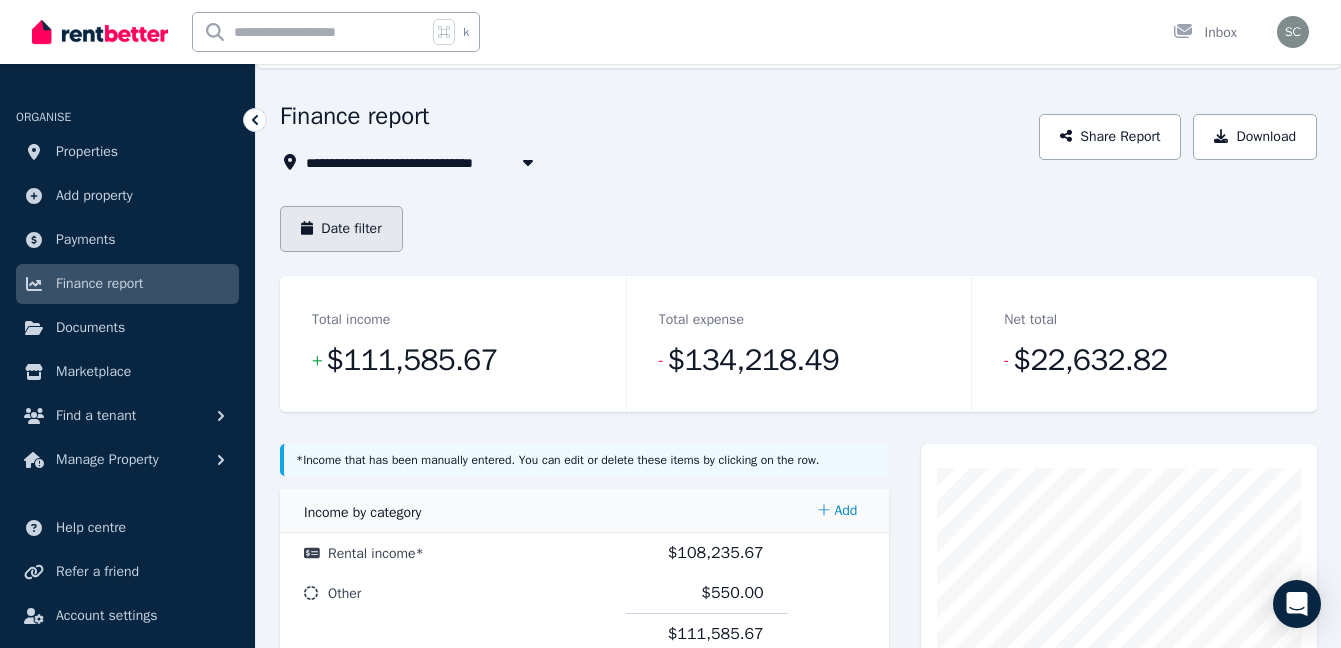 click on "Date filter" at bounding box center [341, 229] 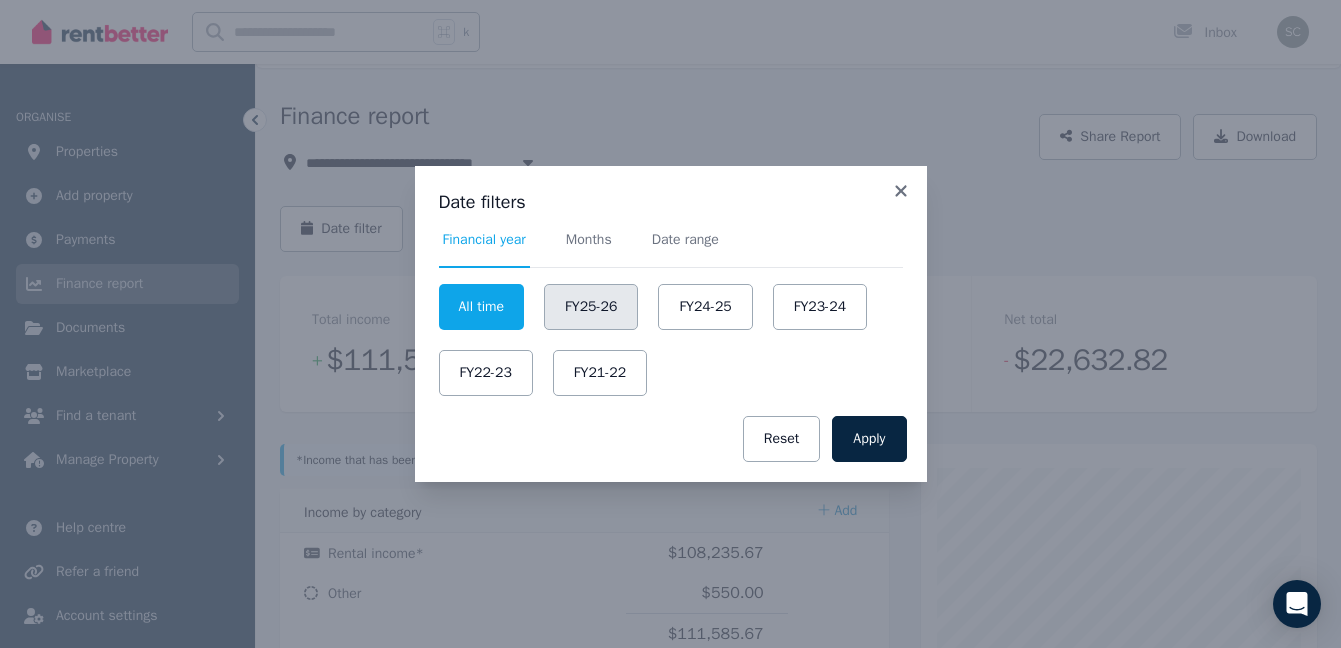 click on "FY25-26" at bounding box center [591, 307] 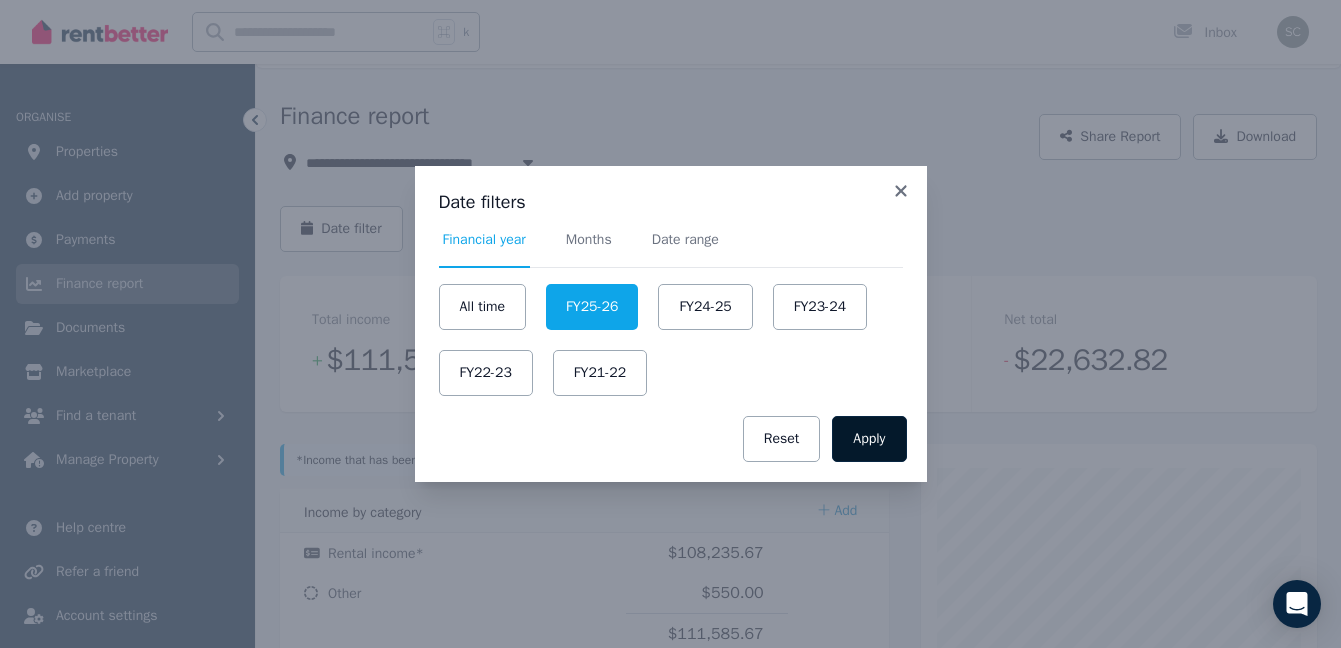 click on "Apply" at bounding box center (869, 439) 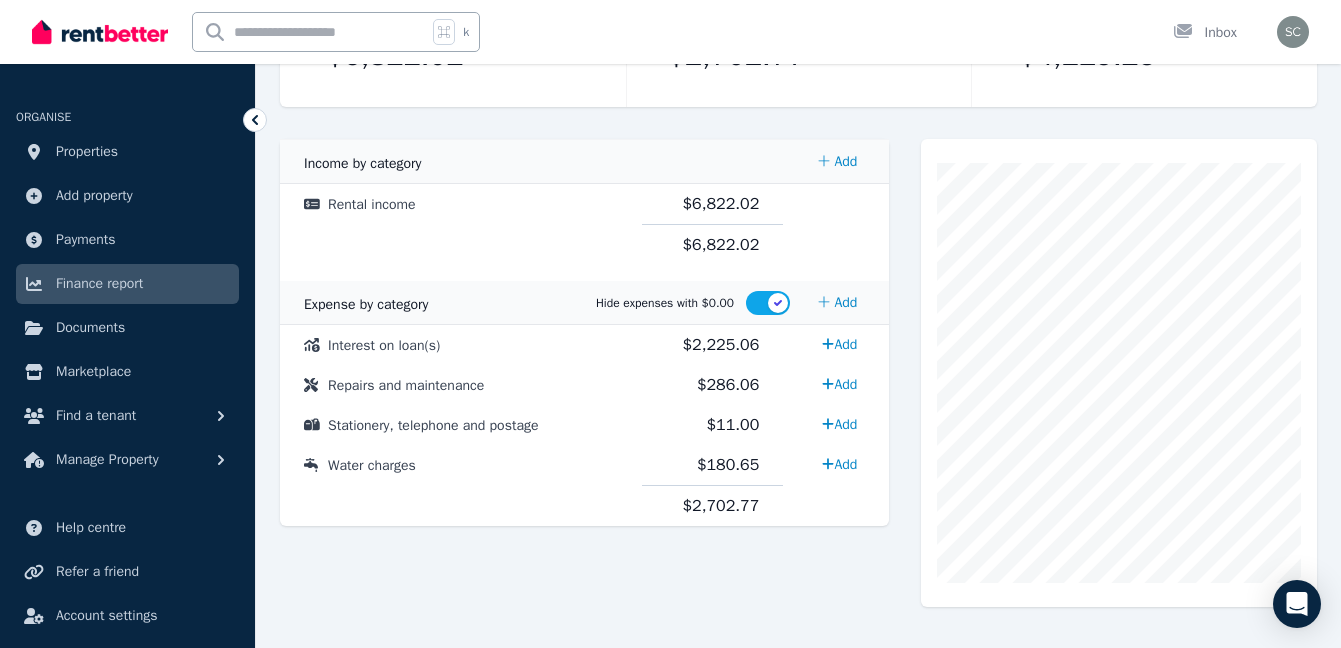 scroll, scrollTop: 384, scrollLeft: 0, axis: vertical 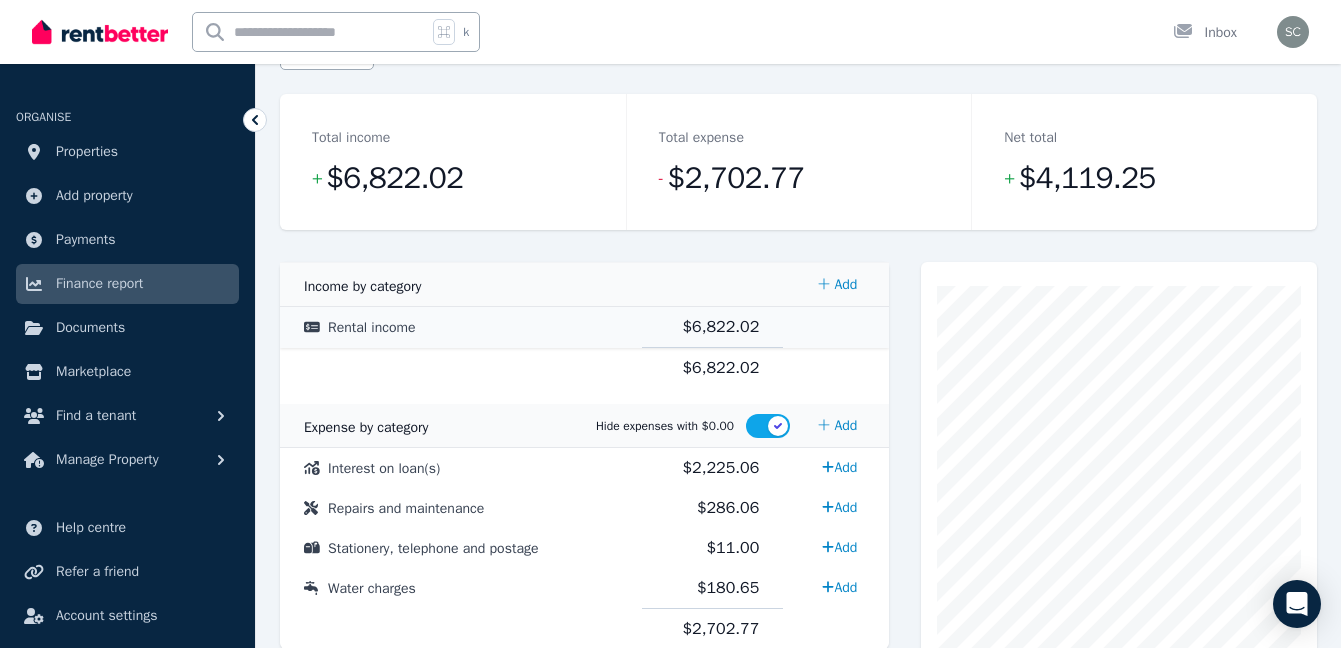 click on "$6,822.02" at bounding box center (721, 327) 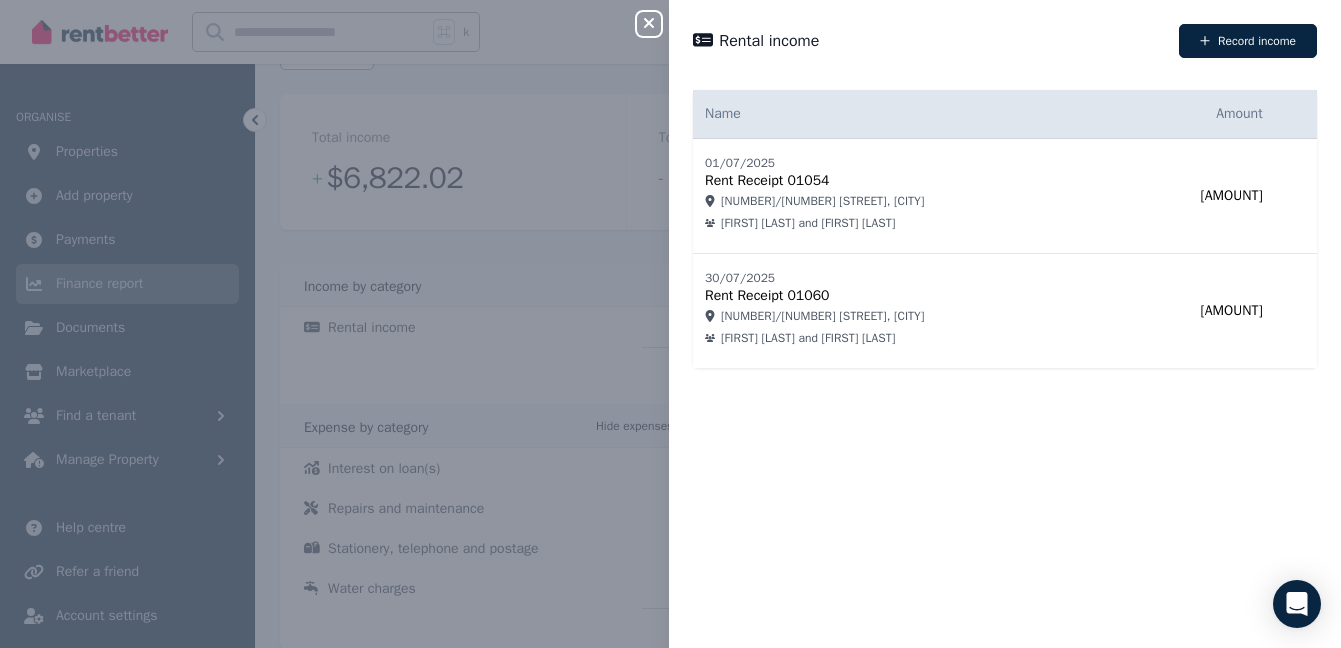 click on "Close panel Rental income Record income Name Amount [DD]/[MM]/[YYYY] Rent Receipt 01054 [NUMBER] [STREET], [CITY] [FIRST] [LAST] and [FIRST] [LAST] $[AMOUNT] [DD]/[MM]/[YYYY] Rent Receipt 01060 [NUMBER] [STREET], [CITY] [FIRST] [LAST] and [FIRST] [LAST] $[AMOUNT]" at bounding box center (670, 324) 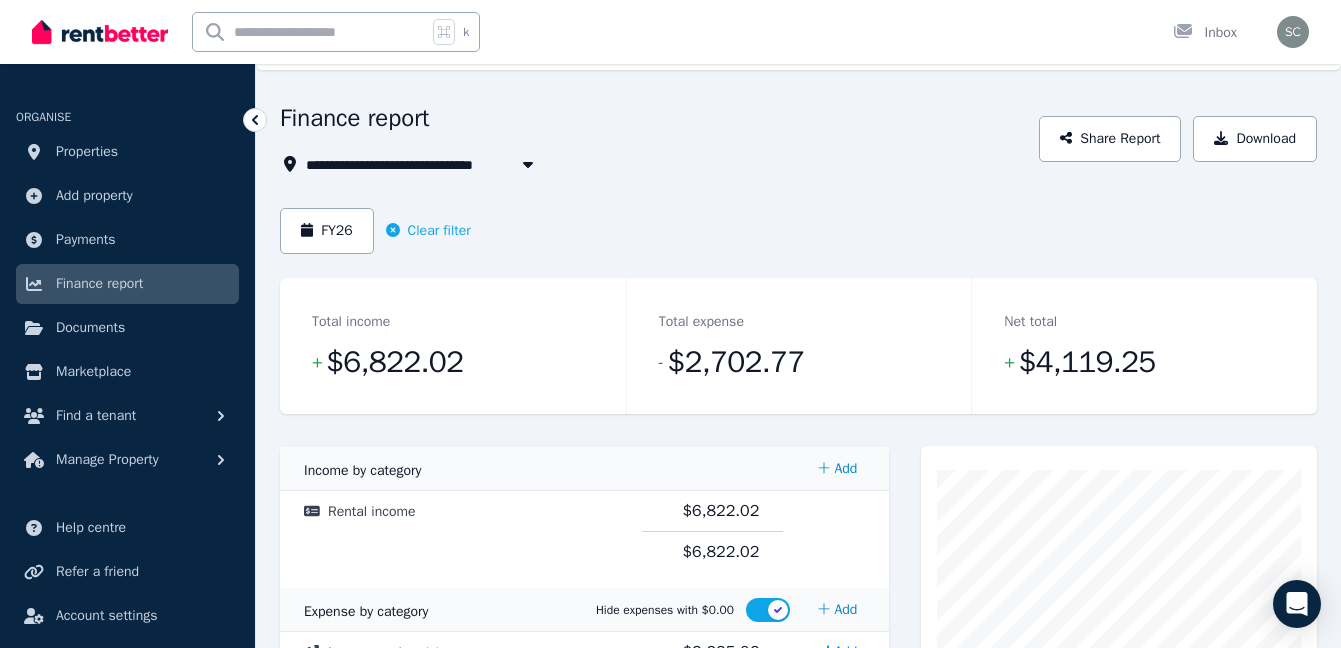 scroll, scrollTop: 0, scrollLeft: 0, axis: both 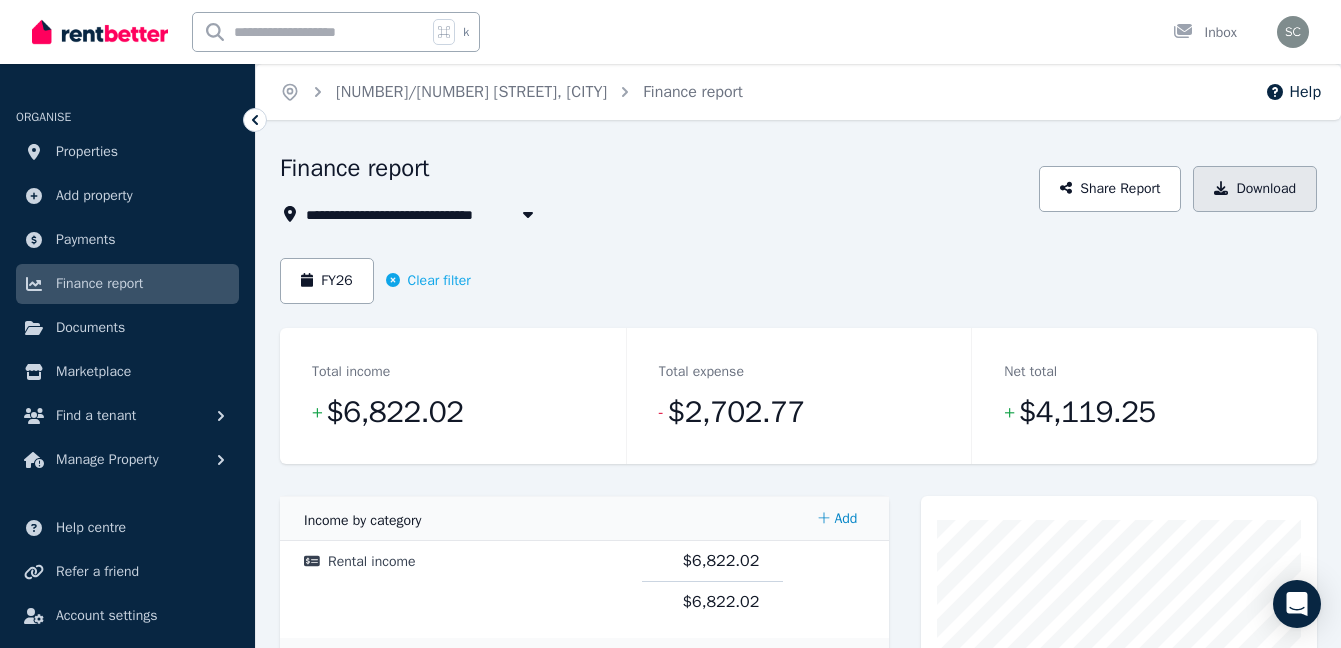 click on "Download" at bounding box center [1255, 189] 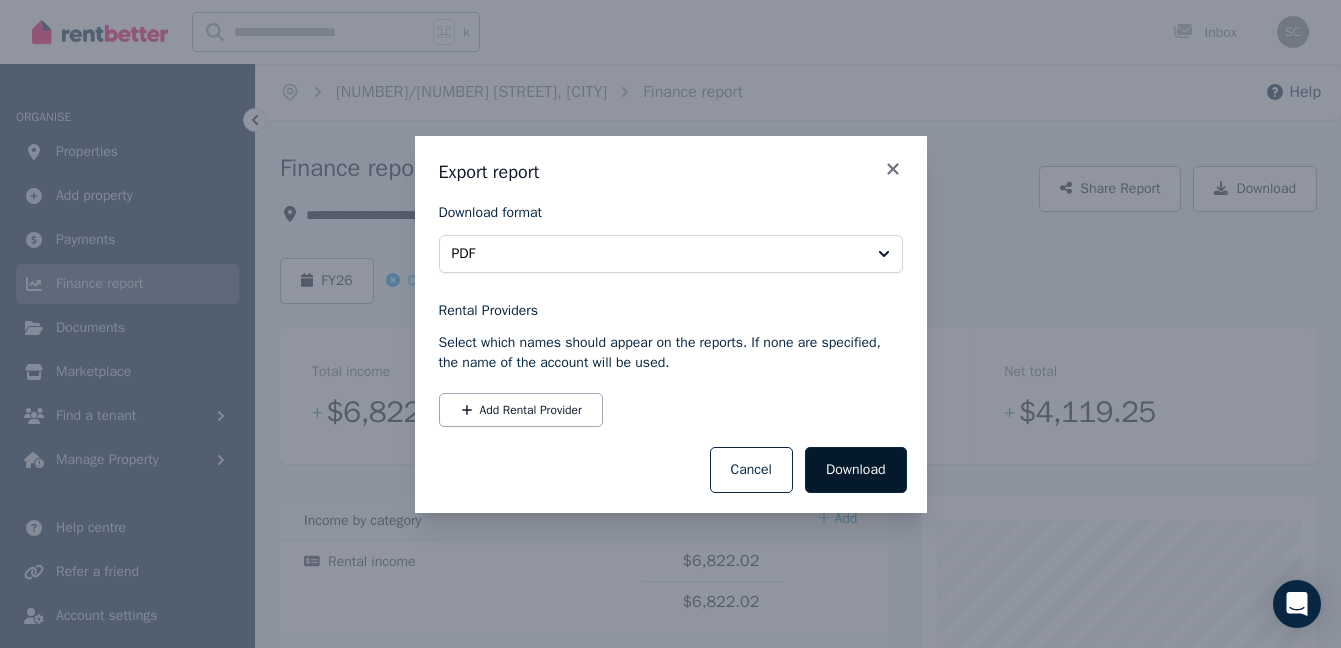 click on "Download" at bounding box center (856, 470) 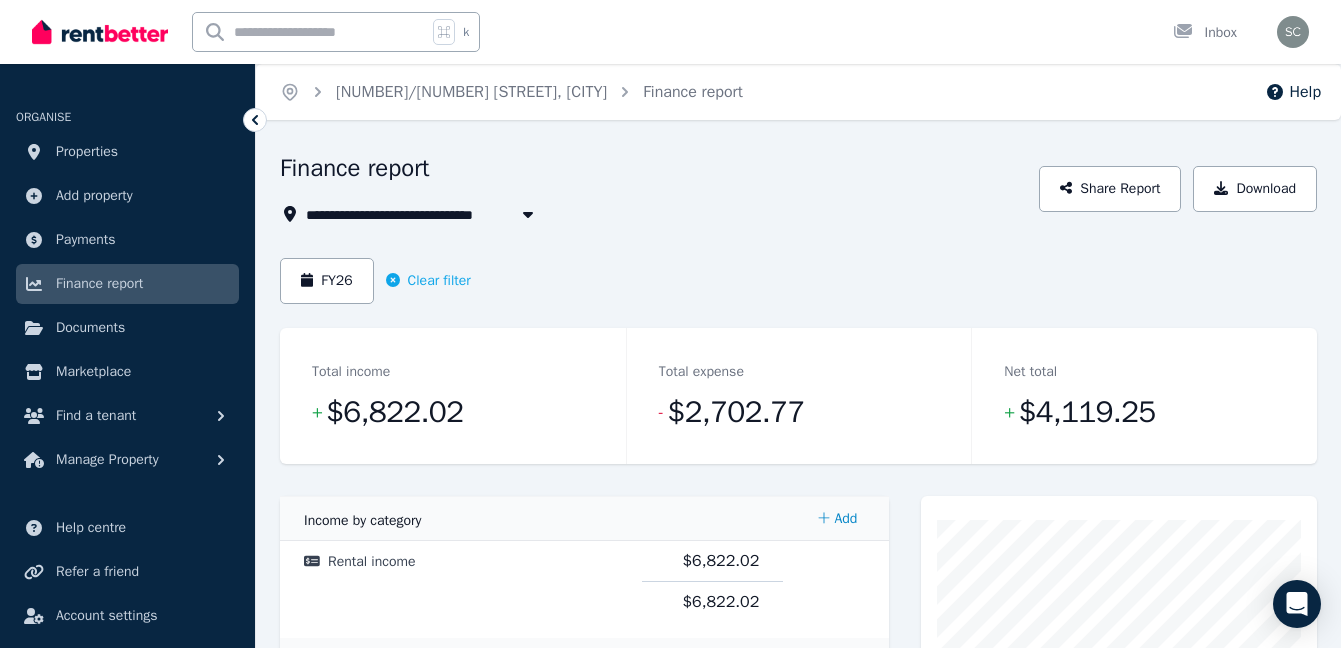 click on "[NUMBER]/[NUMBER] [STREET], [CITY]" at bounding box center [442, 214] 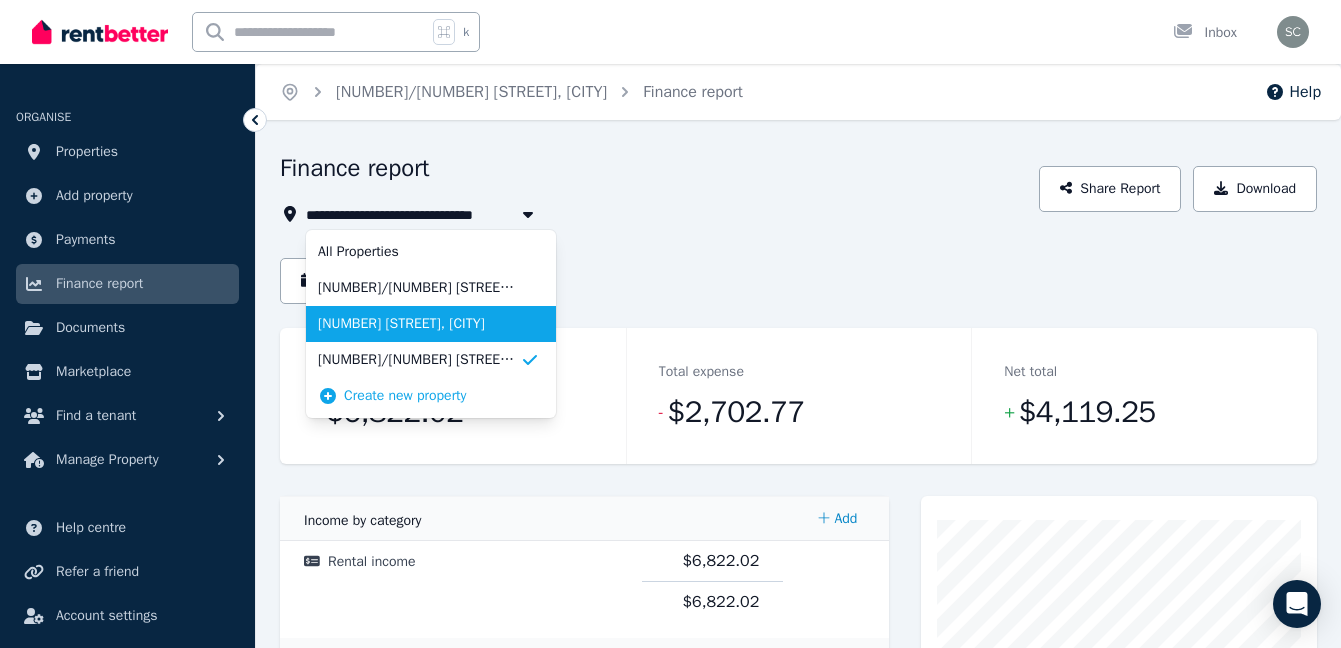 click on "[NUMBER] [STREET], [CITY]" at bounding box center [419, 324] 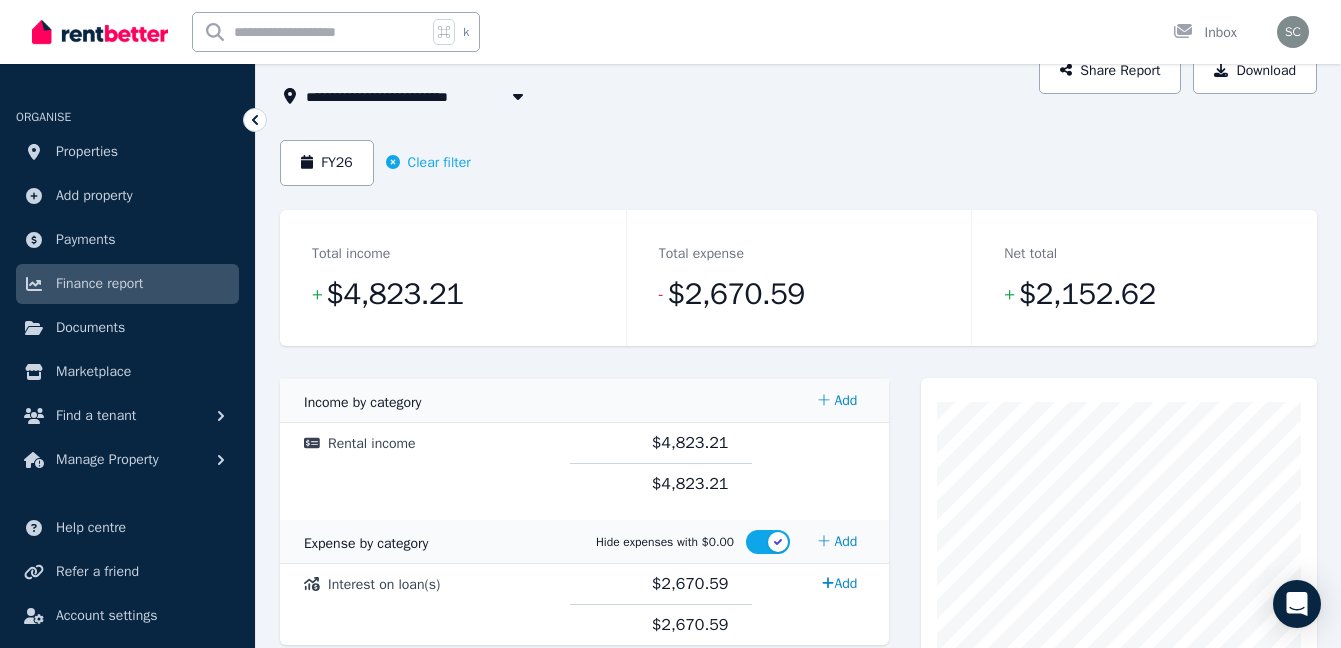 scroll, scrollTop: 195, scrollLeft: 0, axis: vertical 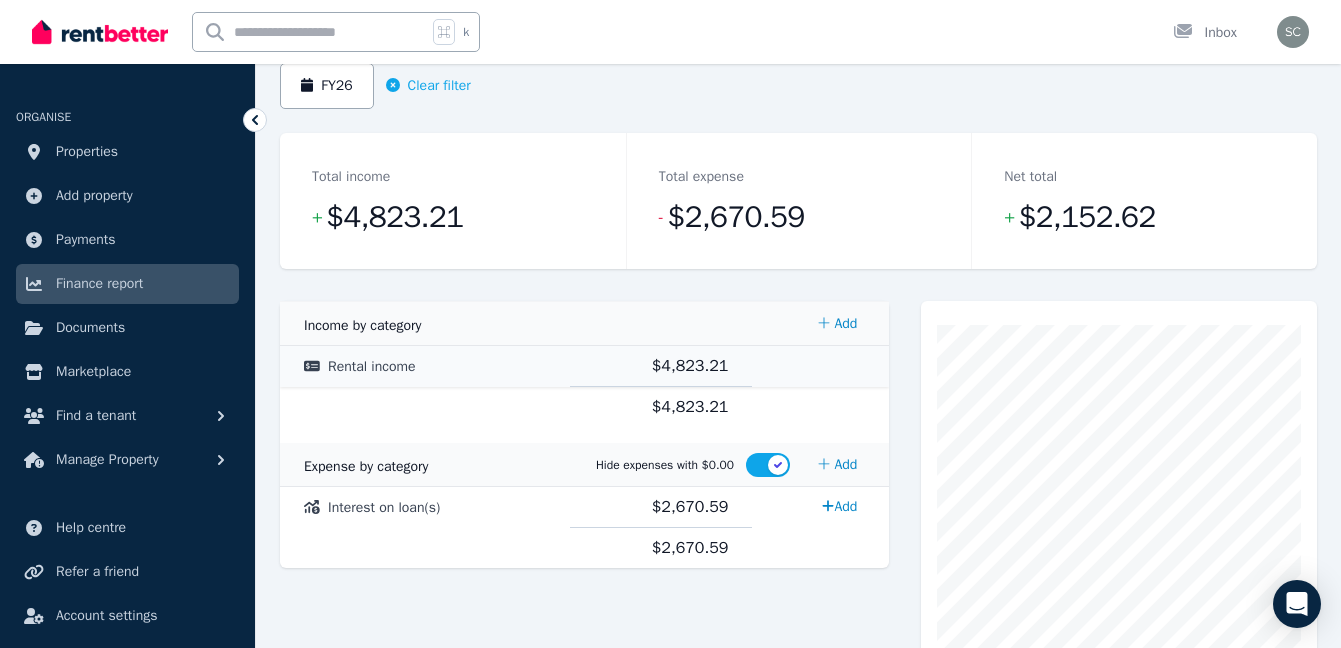click on "$4,823.21" at bounding box center (690, 366) 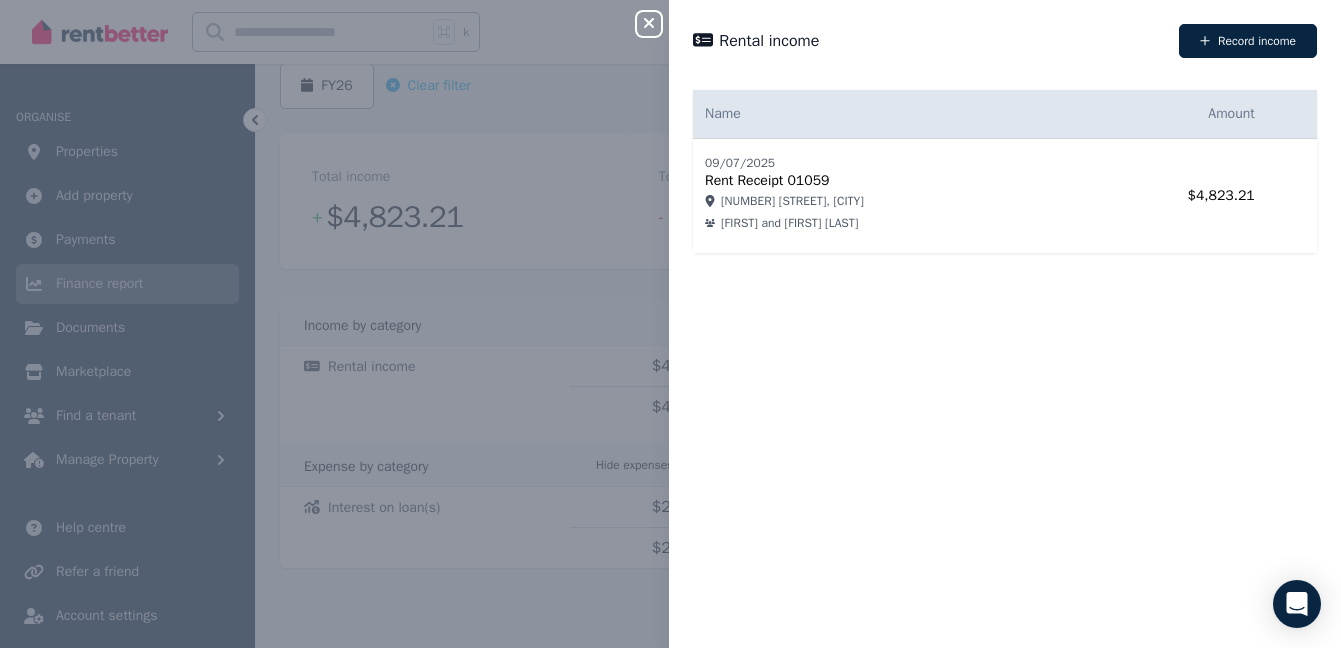 click on "Close panel Rental income Record income Name Amount [DD]/[MM]/[YYYY] Rent Receipt 01059 [NUMBER] [STREET], [CITY] [FIRST] and [FIRST] [LAST] $[AMOUNT]" at bounding box center [670, 324] 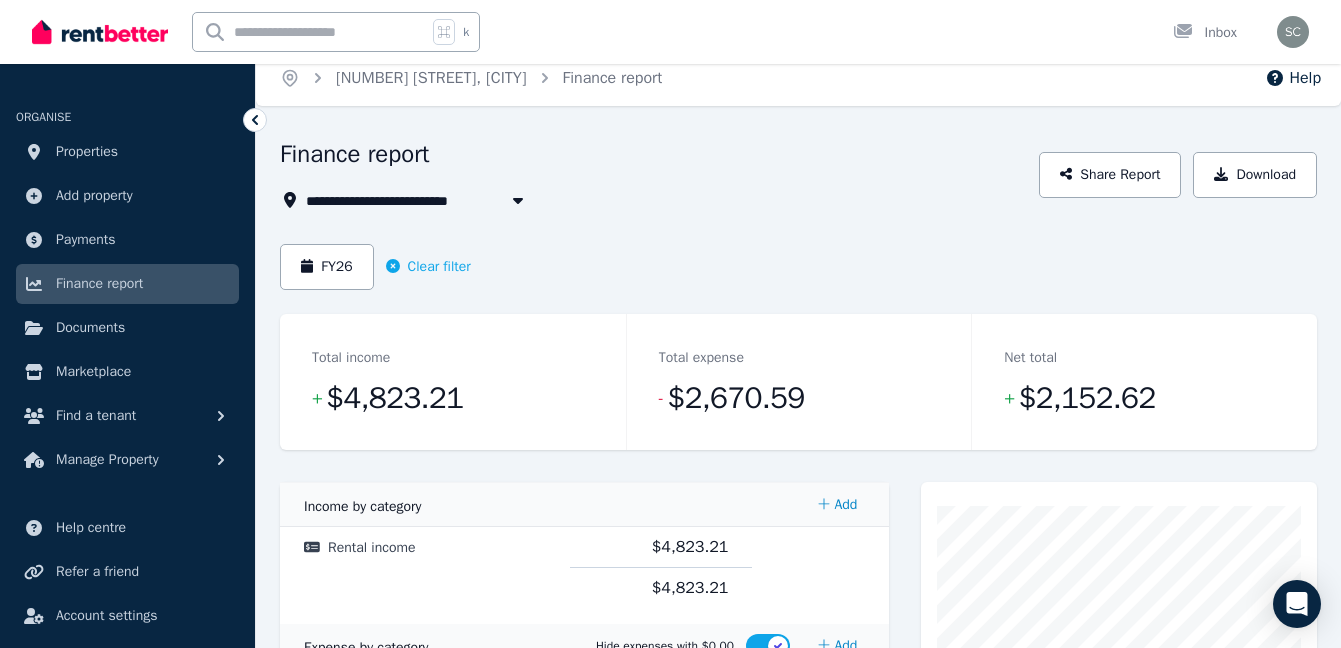 scroll, scrollTop: 0, scrollLeft: 0, axis: both 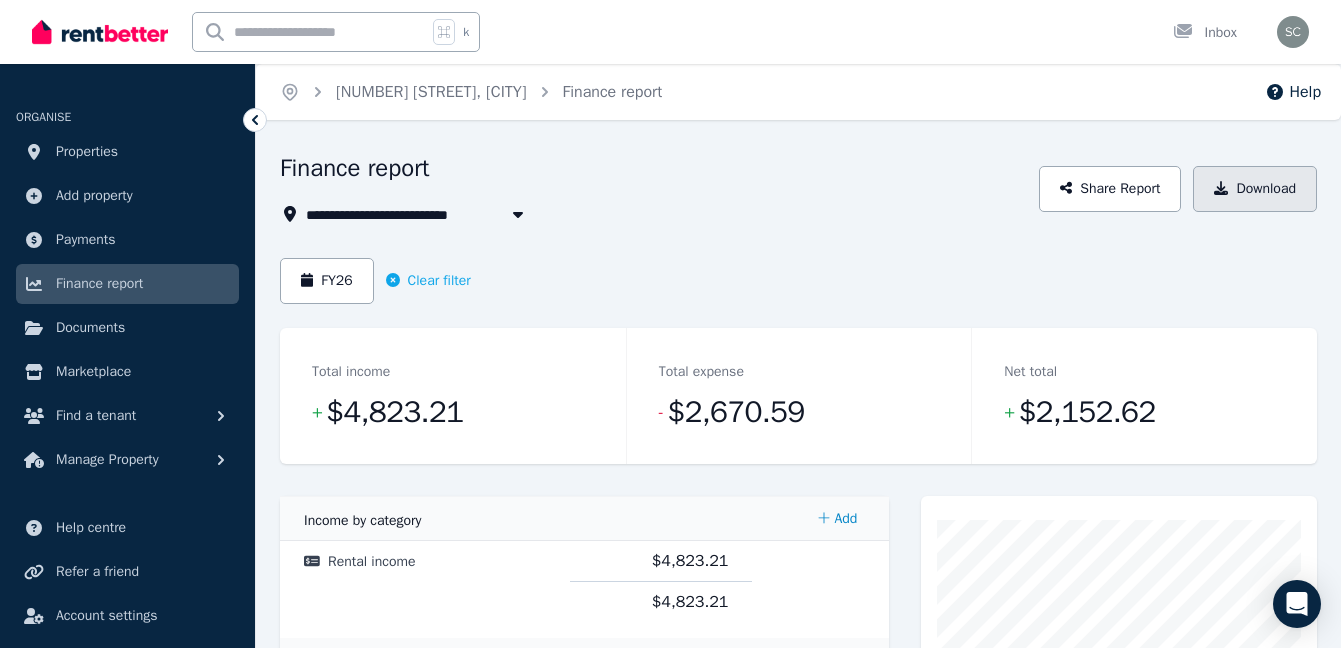 click on "Download" at bounding box center (1255, 189) 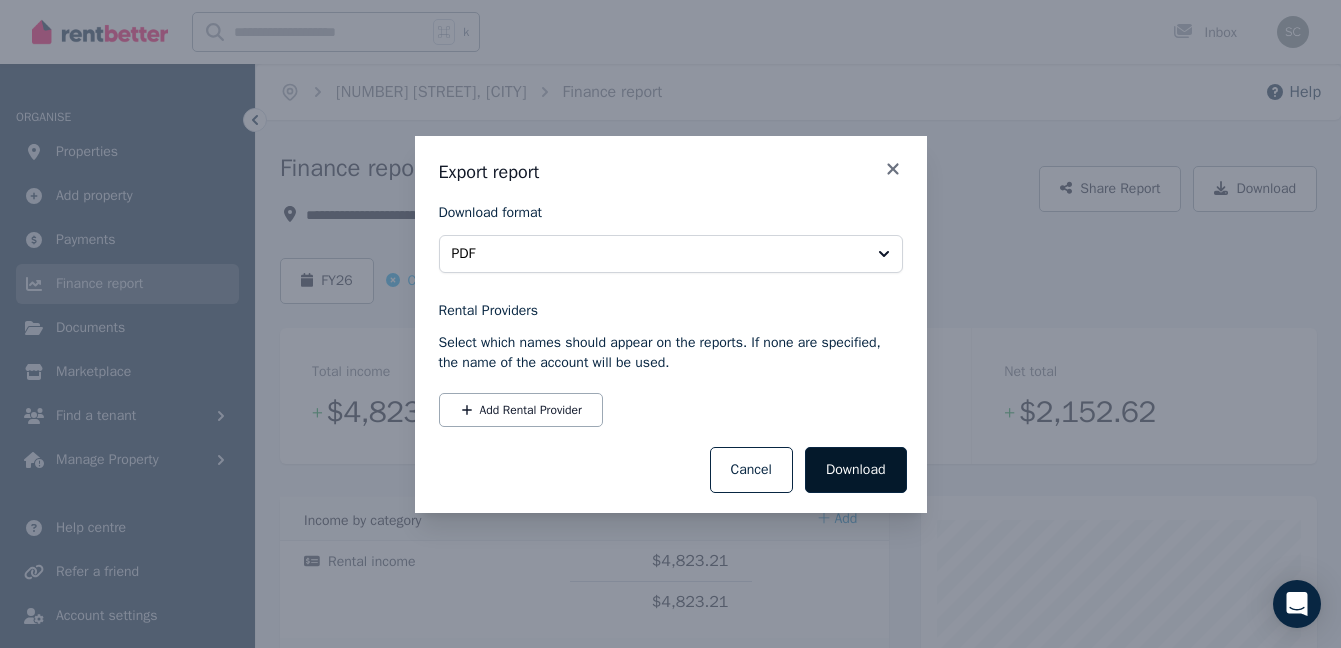 click on "Download" at bounding box center [856, 470] 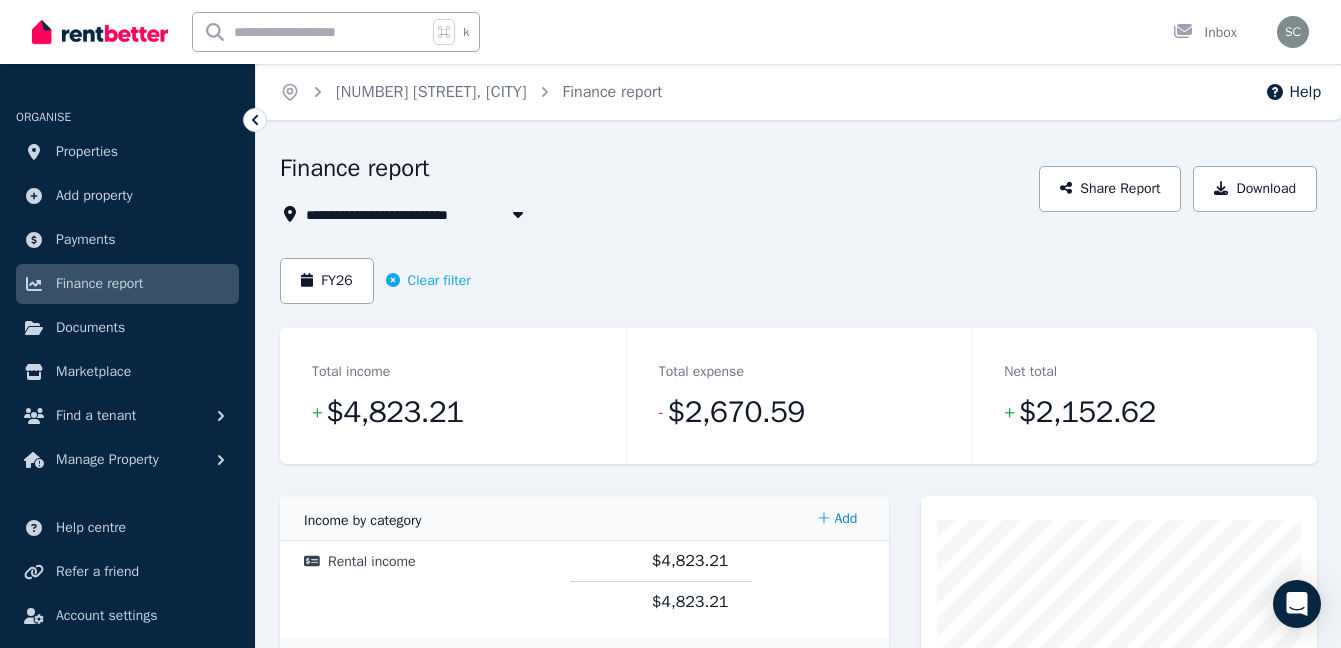 type 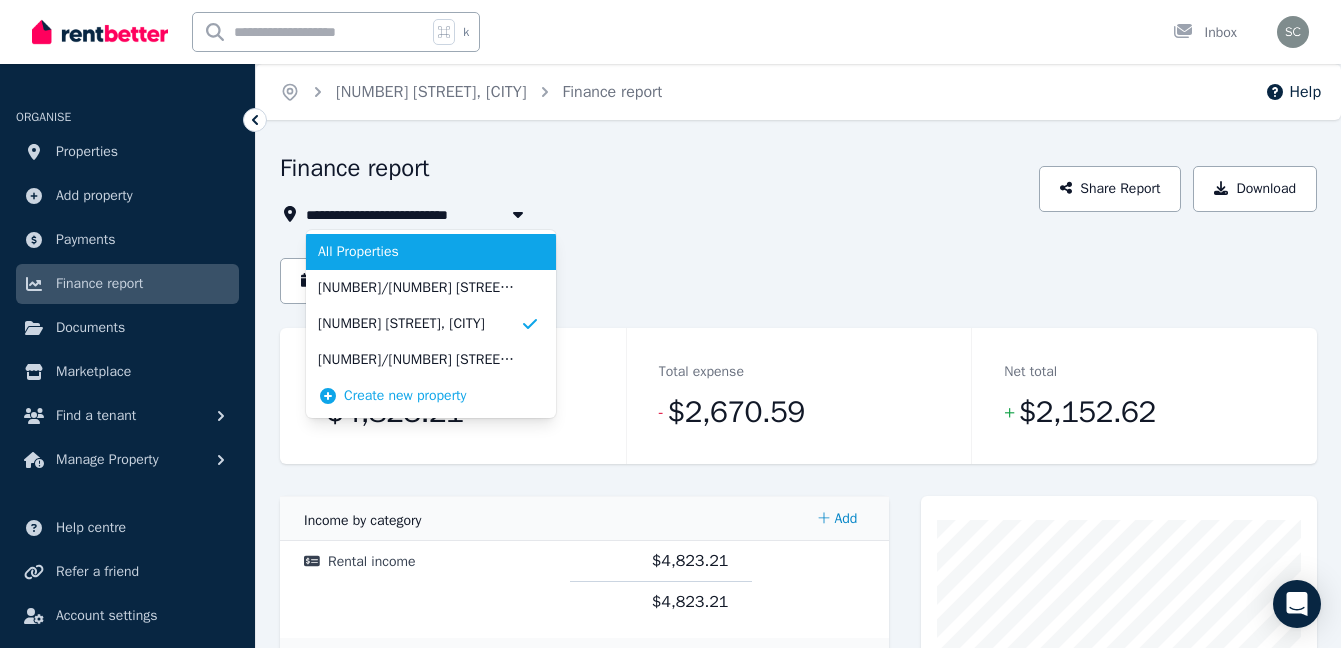 click on "All Properties" at bounding box center [431, 252] 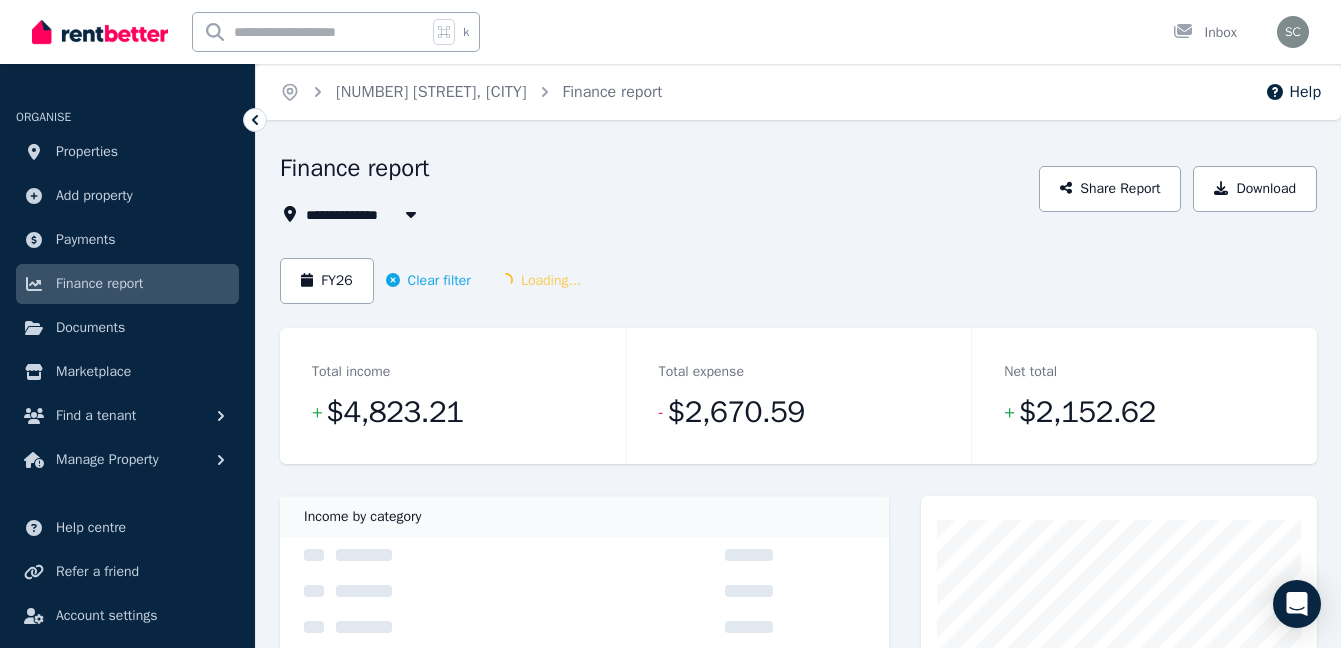 click on "FY26 Clear filter   Loading..." at bounding box center [798, 281] 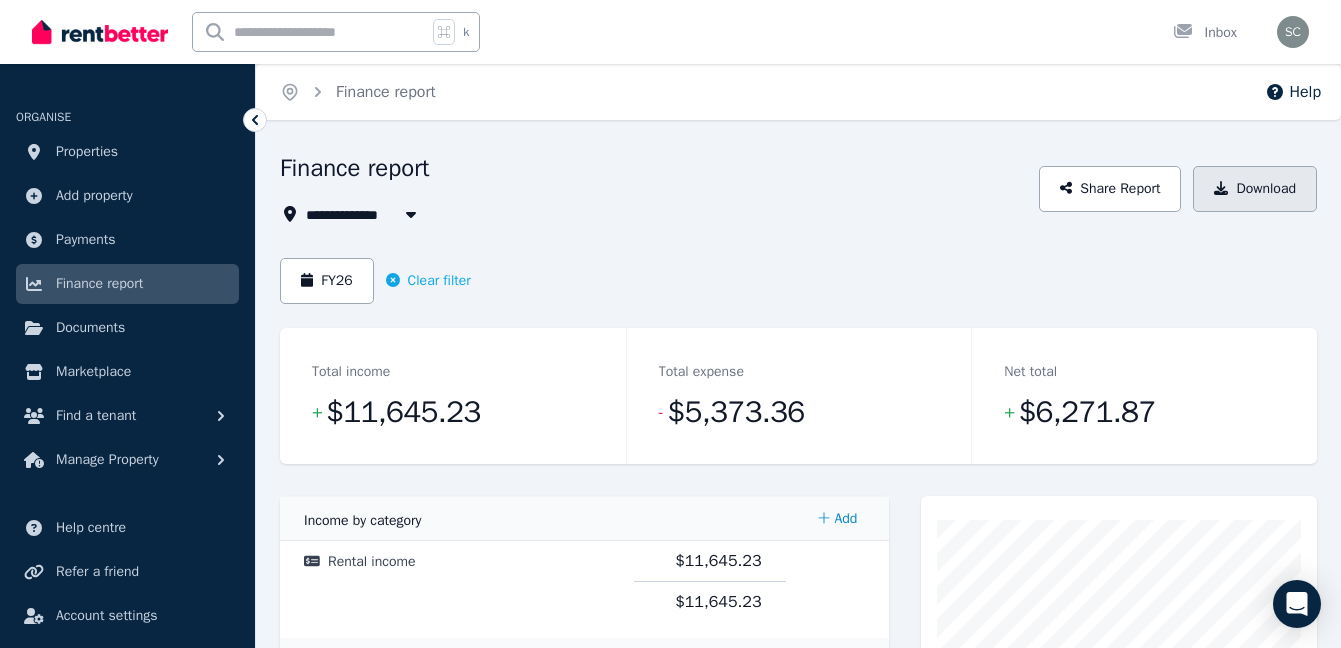 click on "Download" at bounding box center [1255, 189] 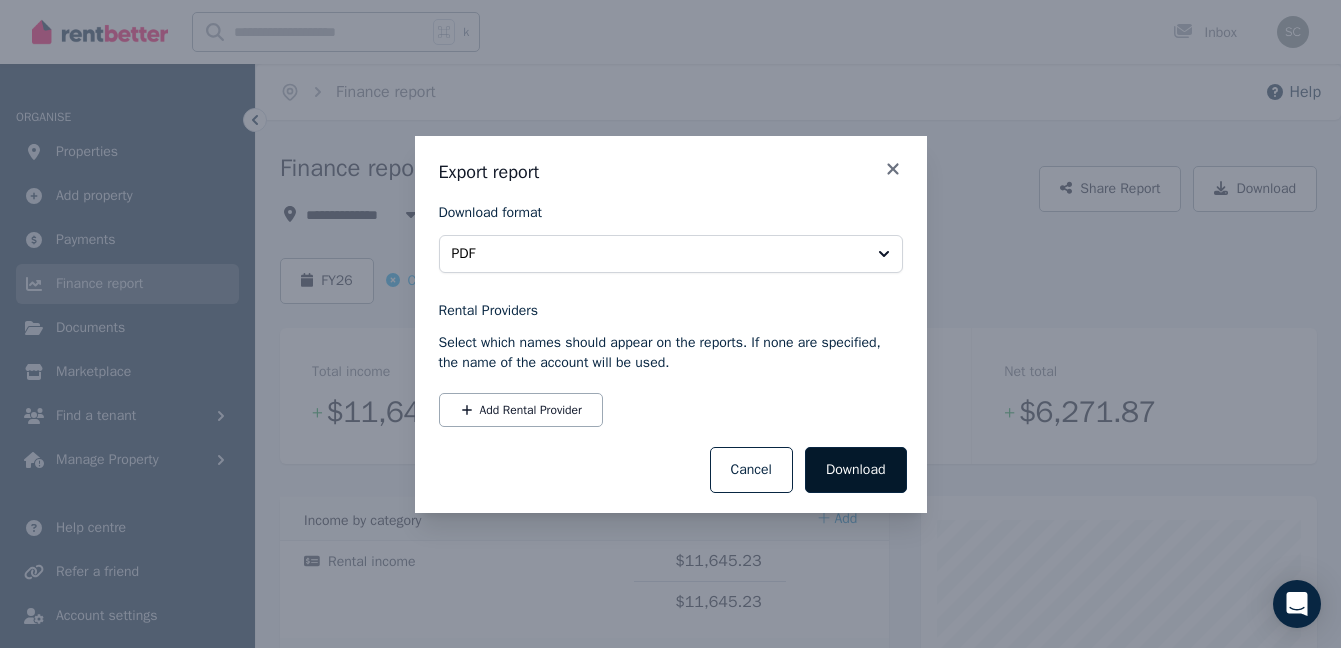 click on "Download" at bounding box center [856, 470] 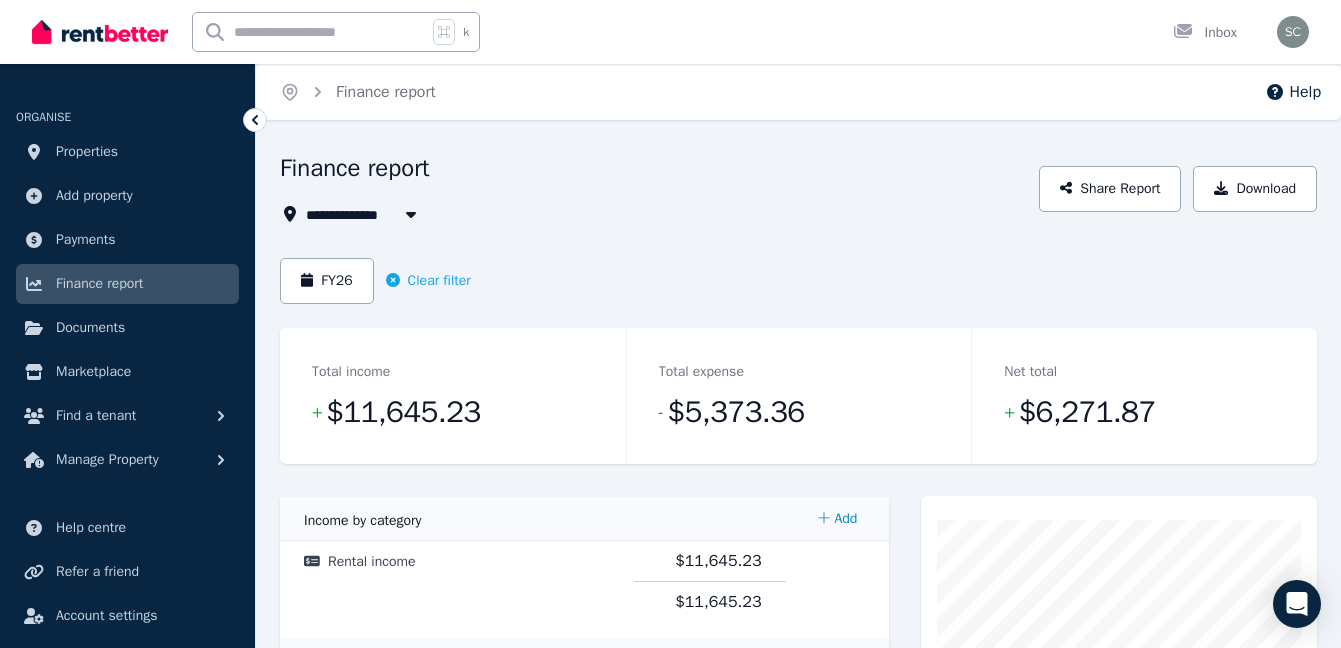 click on "**********" at bounding box center (798, 574) 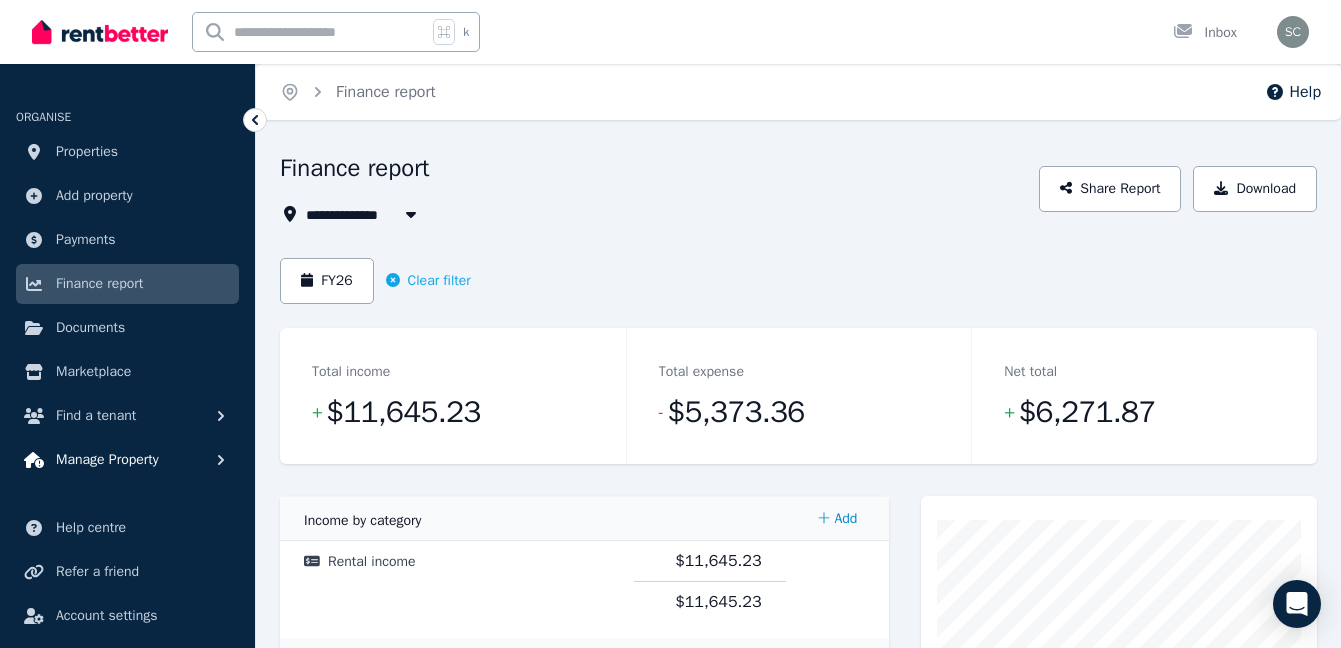 click on "Manage Property" at bounding box center (107, 460) 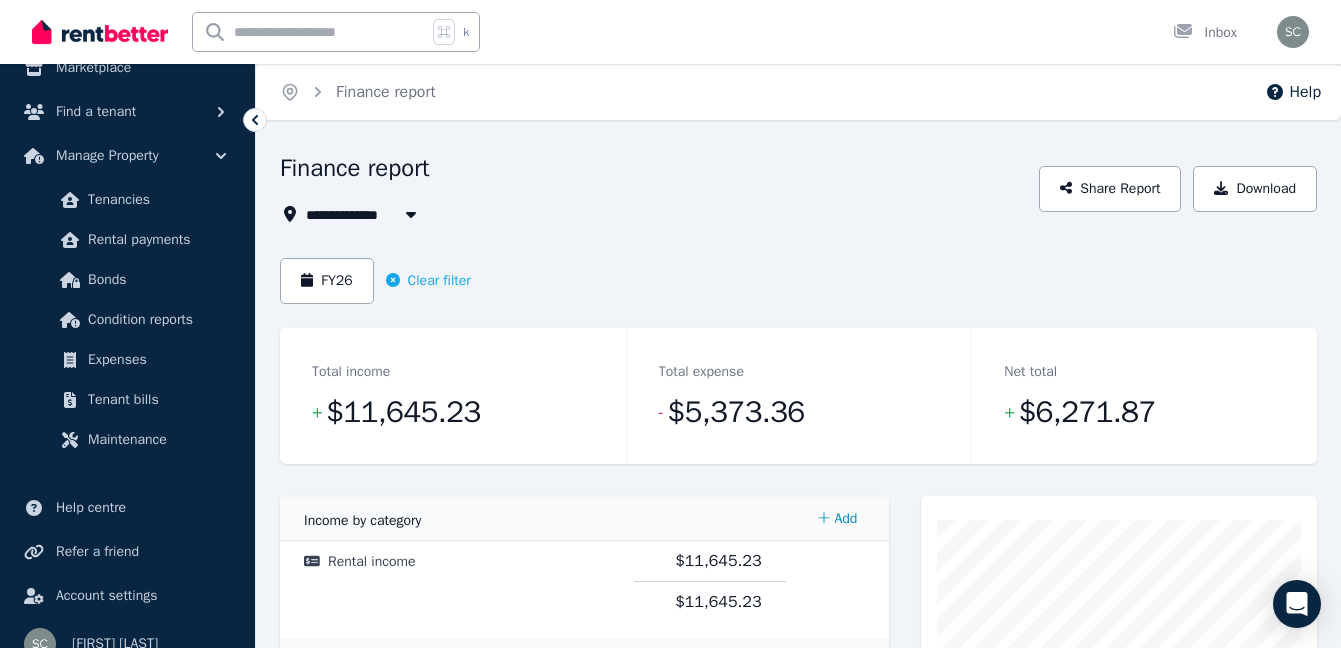 scroll, scrollTop: 328, scrollLeft: 0, axis: vertical 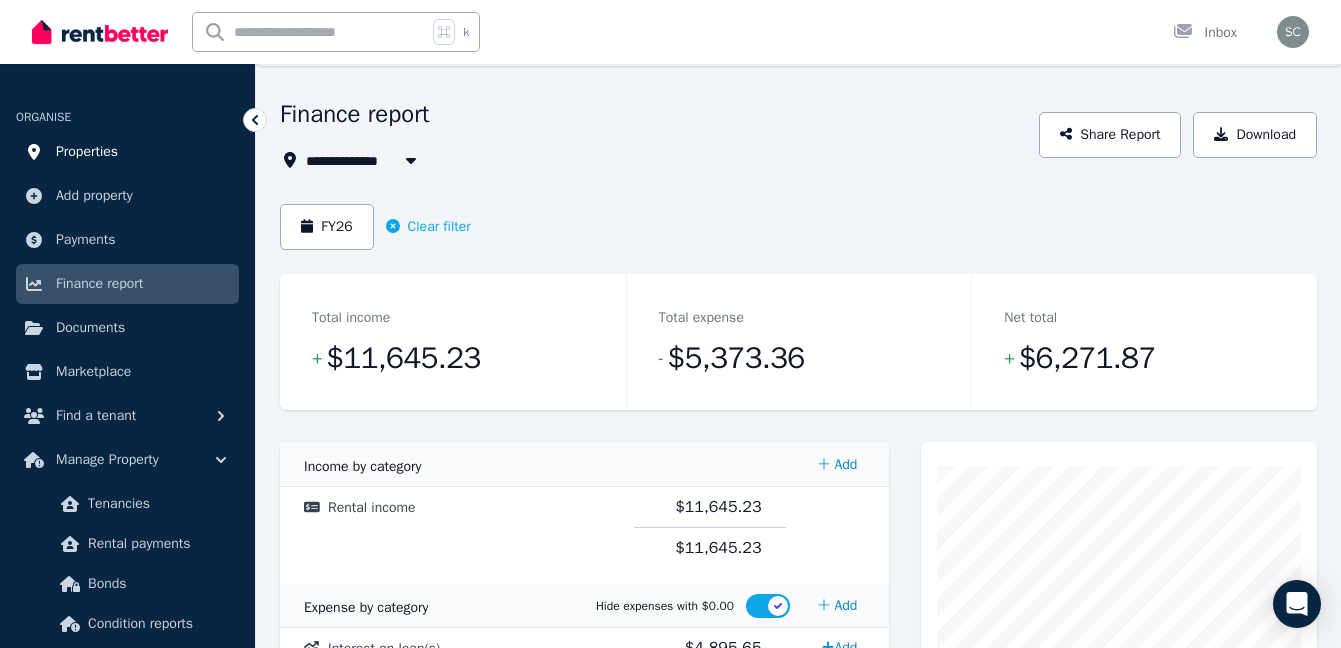 click on "Properties" at bounding box center (87, 152) 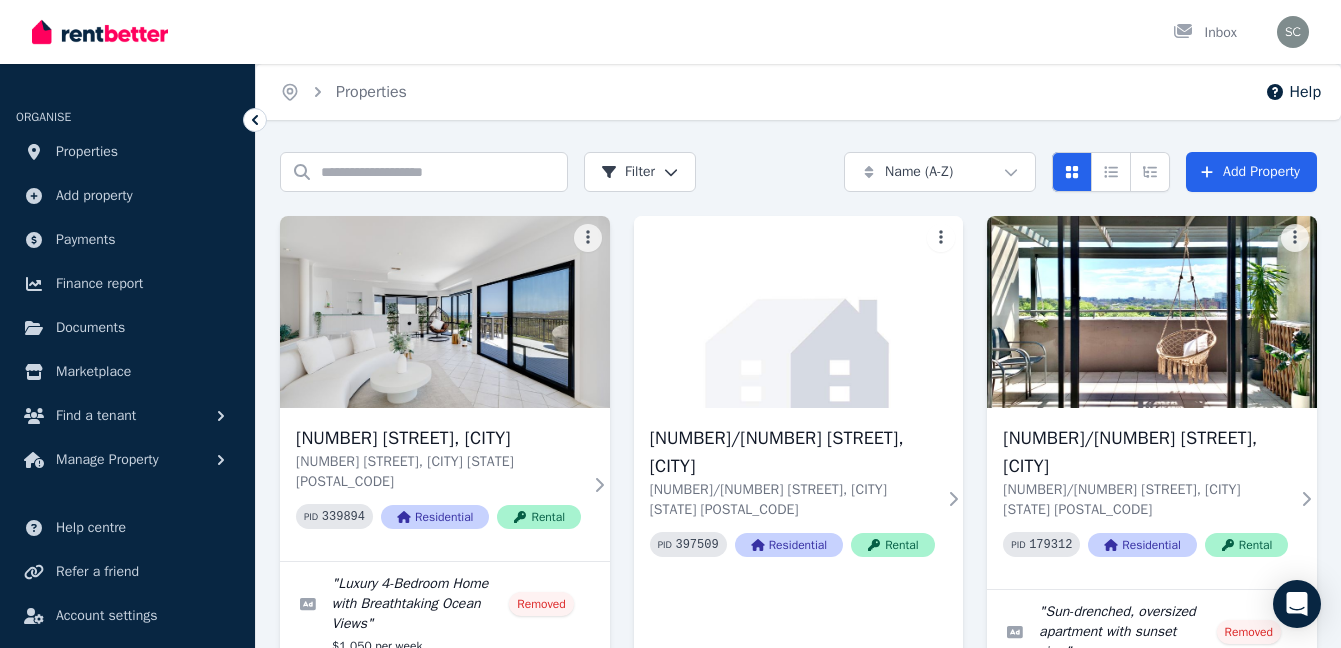 click on "Help" at bounding box center (1293, 92) 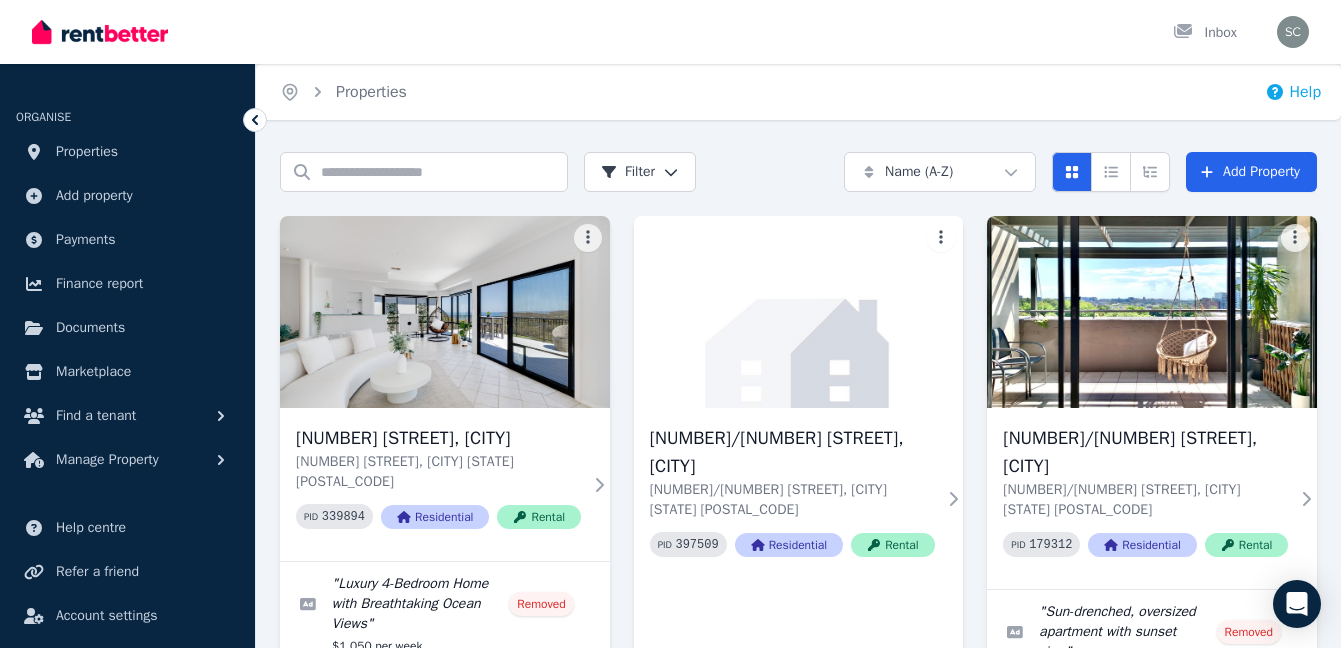 click on "Help" at bounding box center [1293, 92] 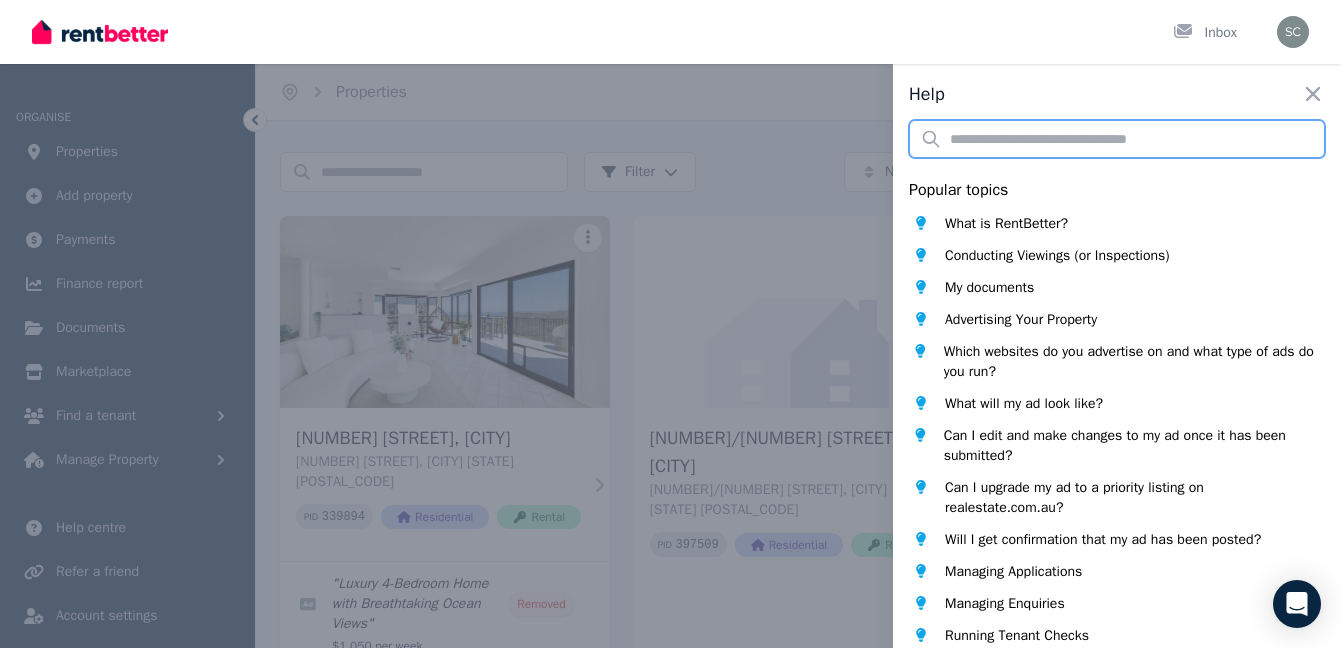 click at bounding box center (1117, 139) 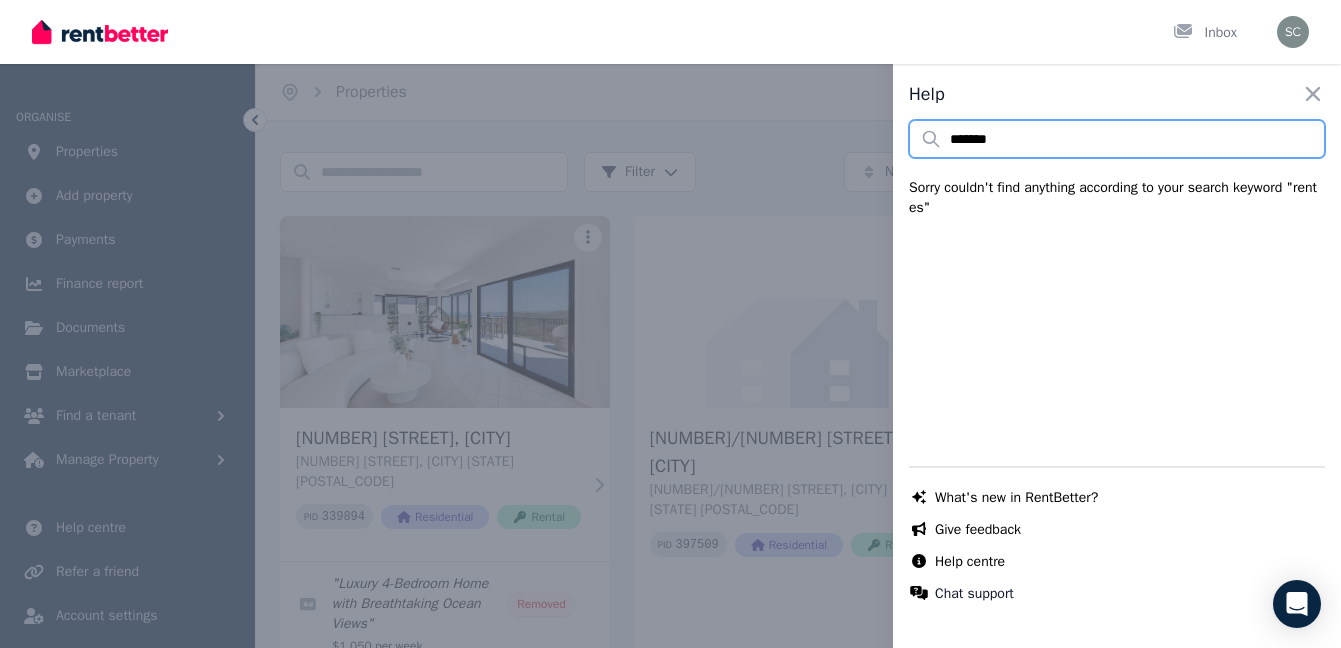 type on "********" 